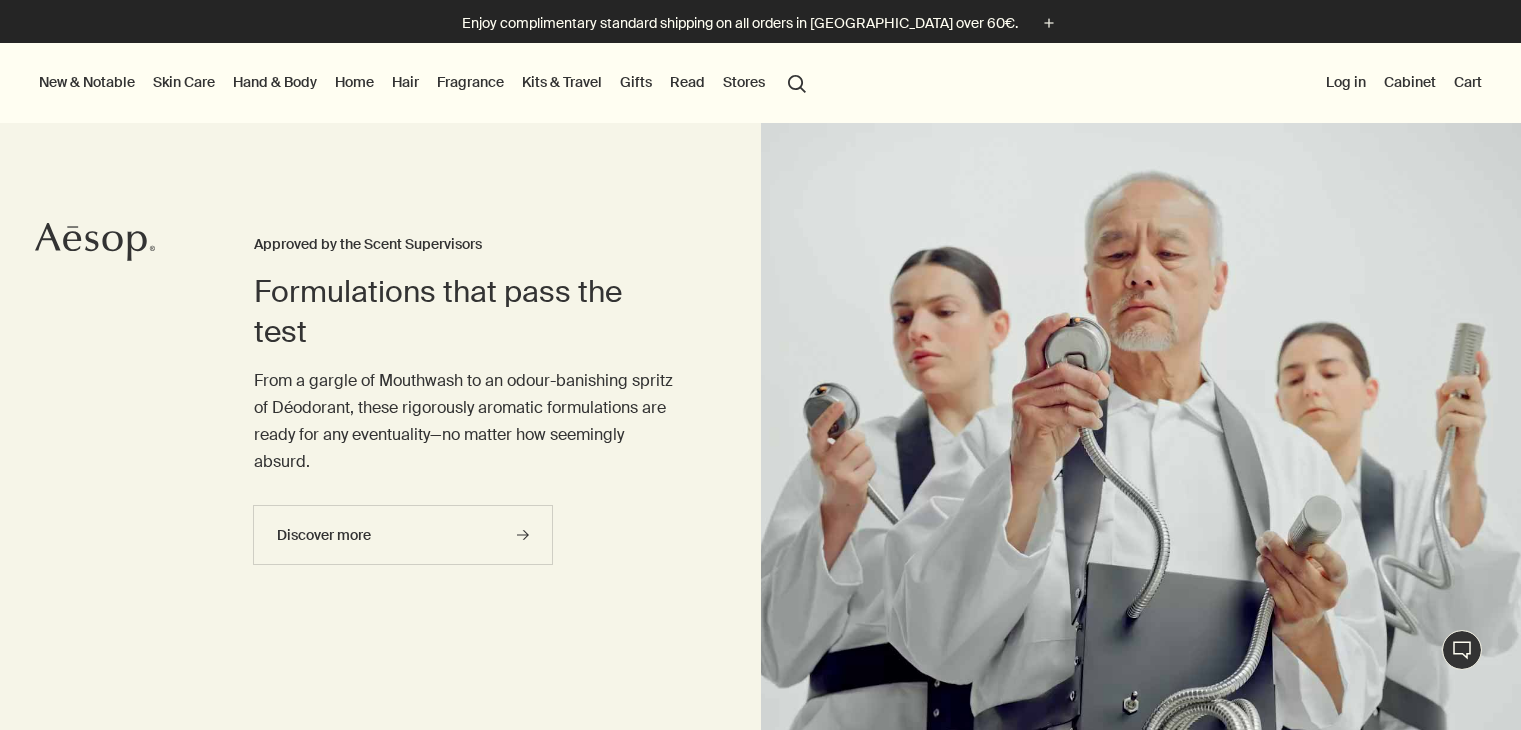 scroll, scrollTop: 0, scrollLeft: 0, axis: both 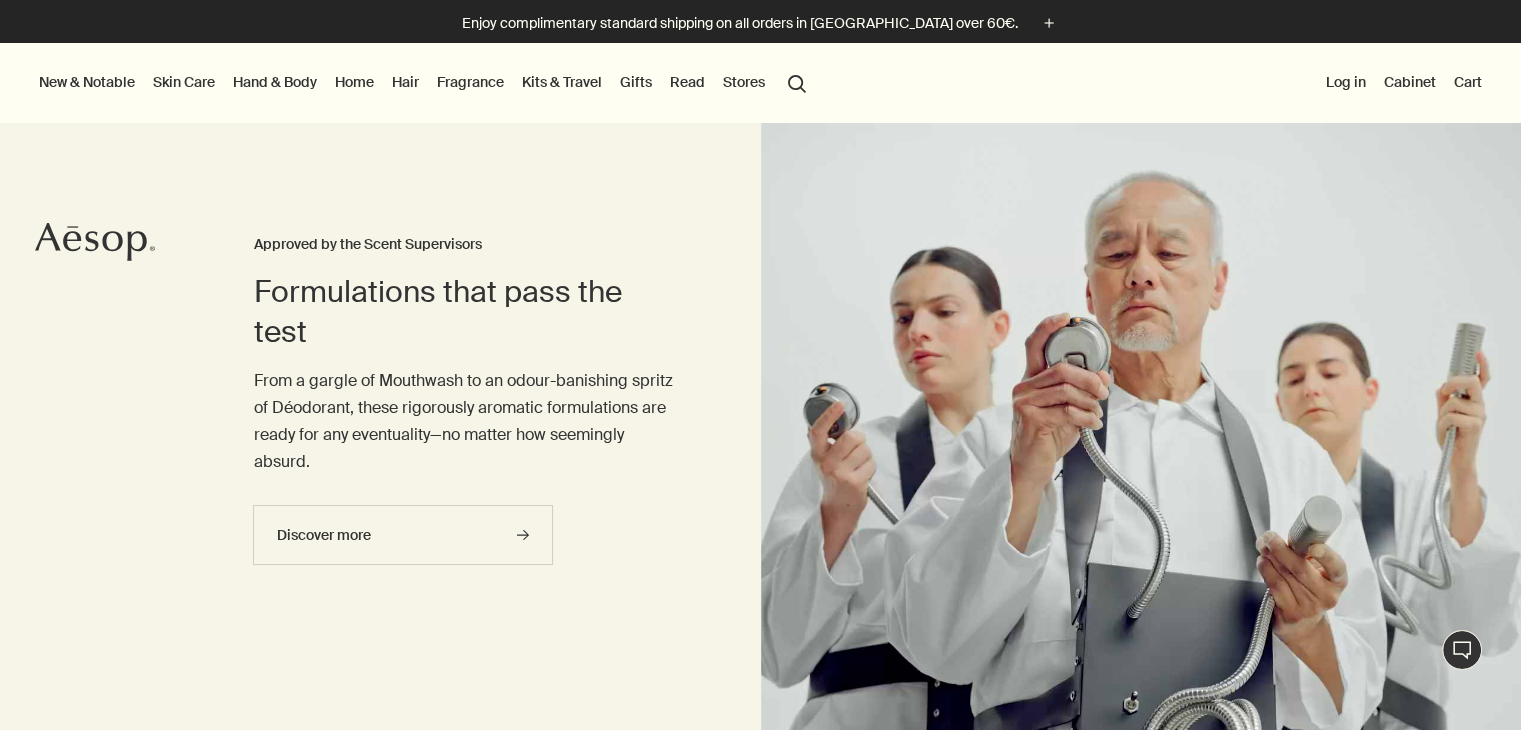 click on "Skin Care" at bounding box center (184, 82) 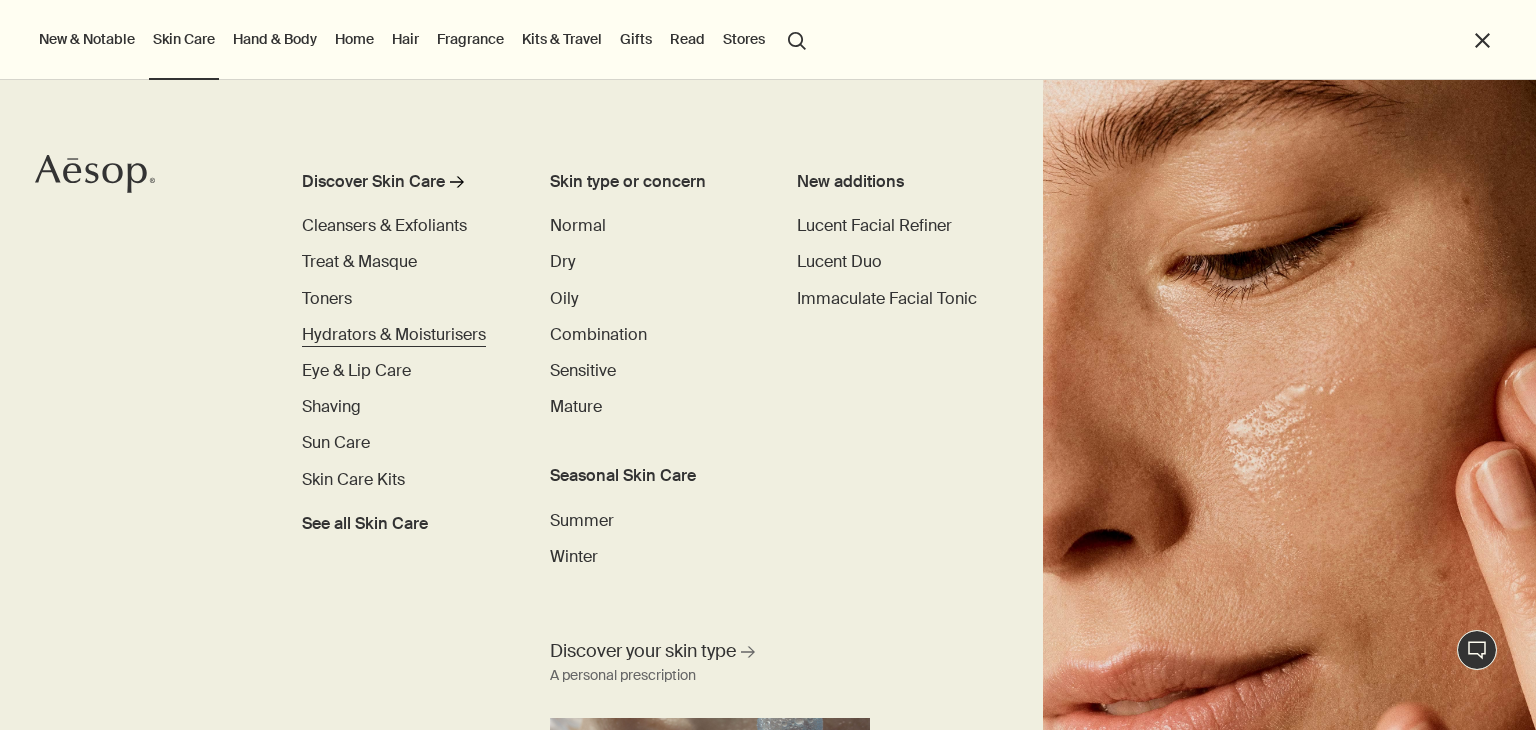 click on "Hydrators & Moisturisers" at bounding box center [394, 334] 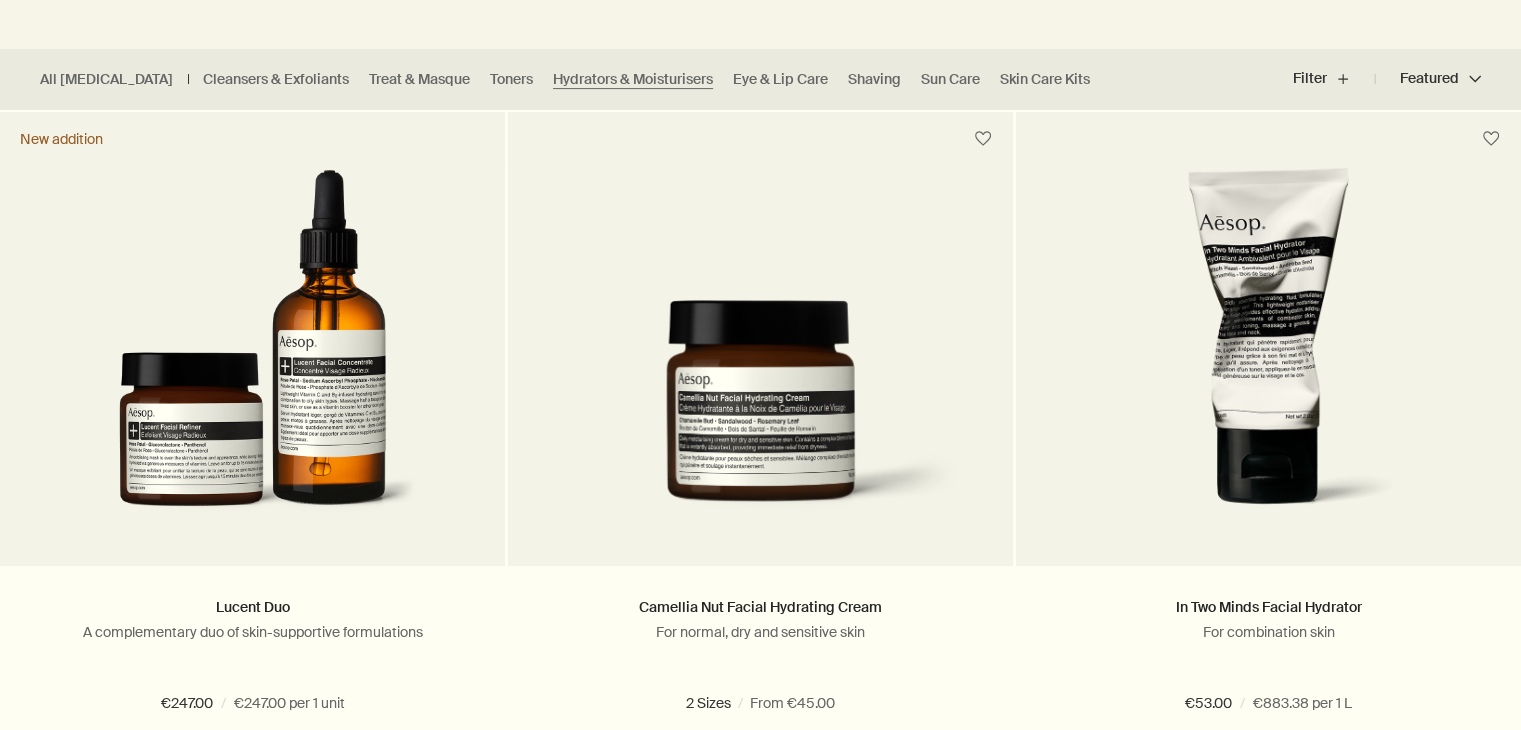 scroll, scrollTop: 524, scrollLeft: 0, axis: vertical 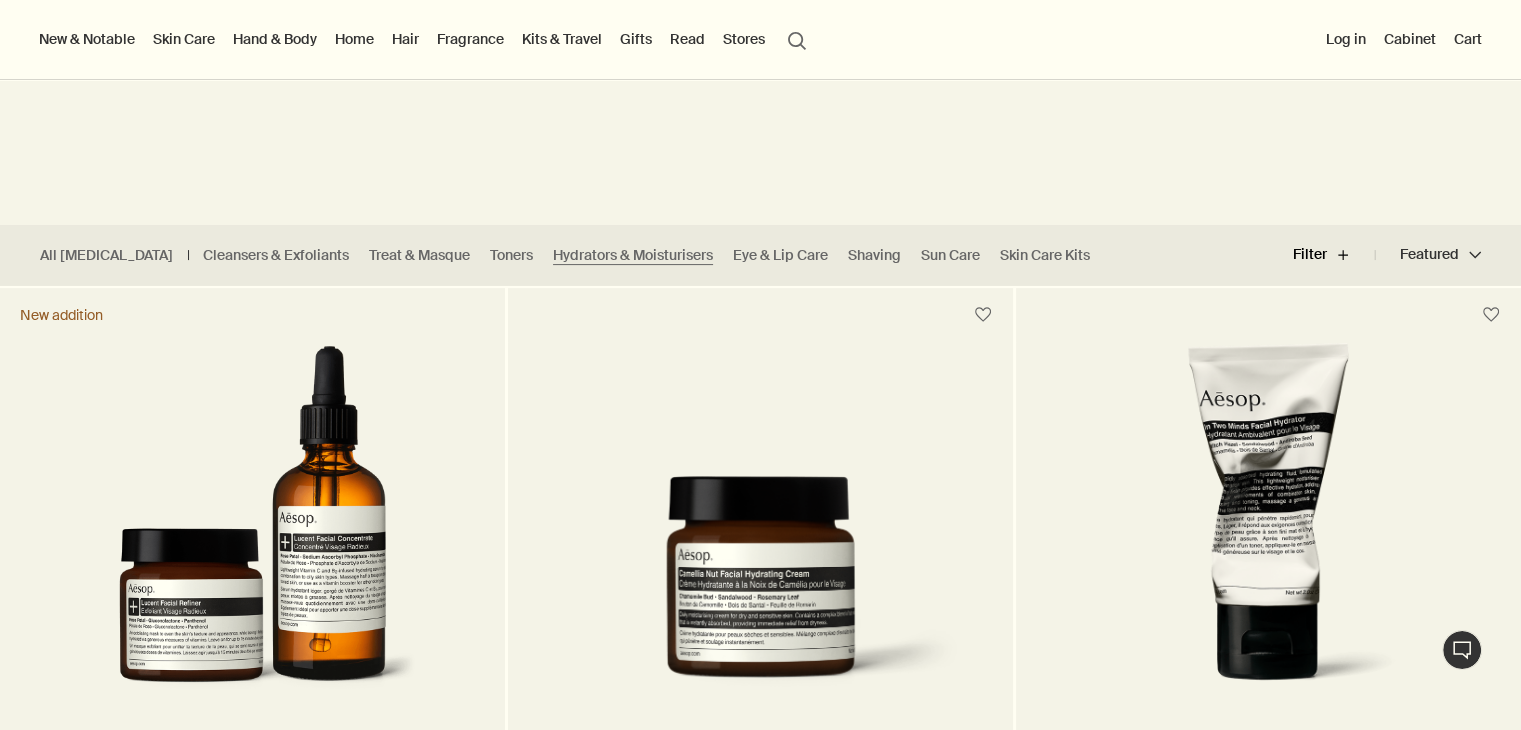 click on "Filter plus" at bounding box center (1334, 255) 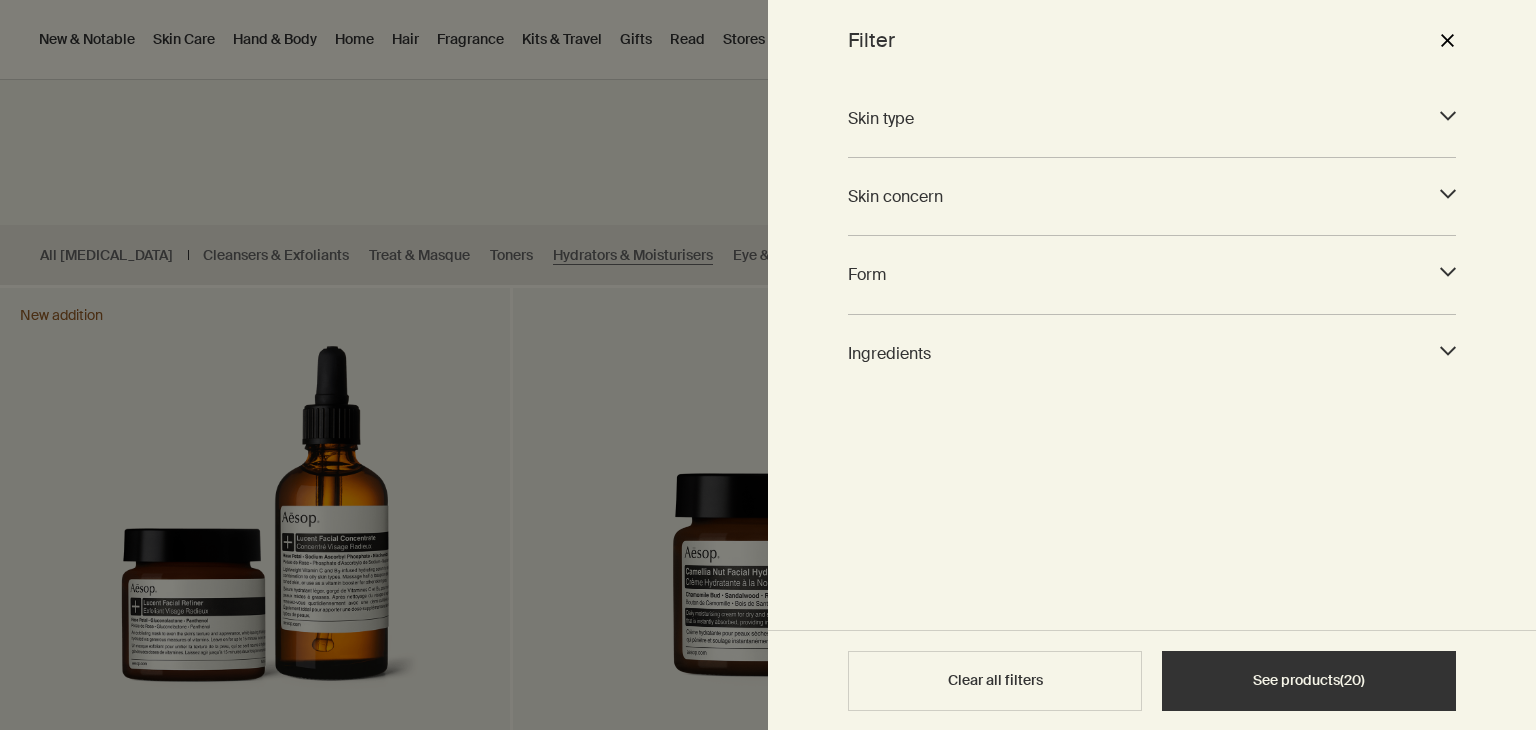 click on "Skin type downArrow" at bounding box center [1152, 118] 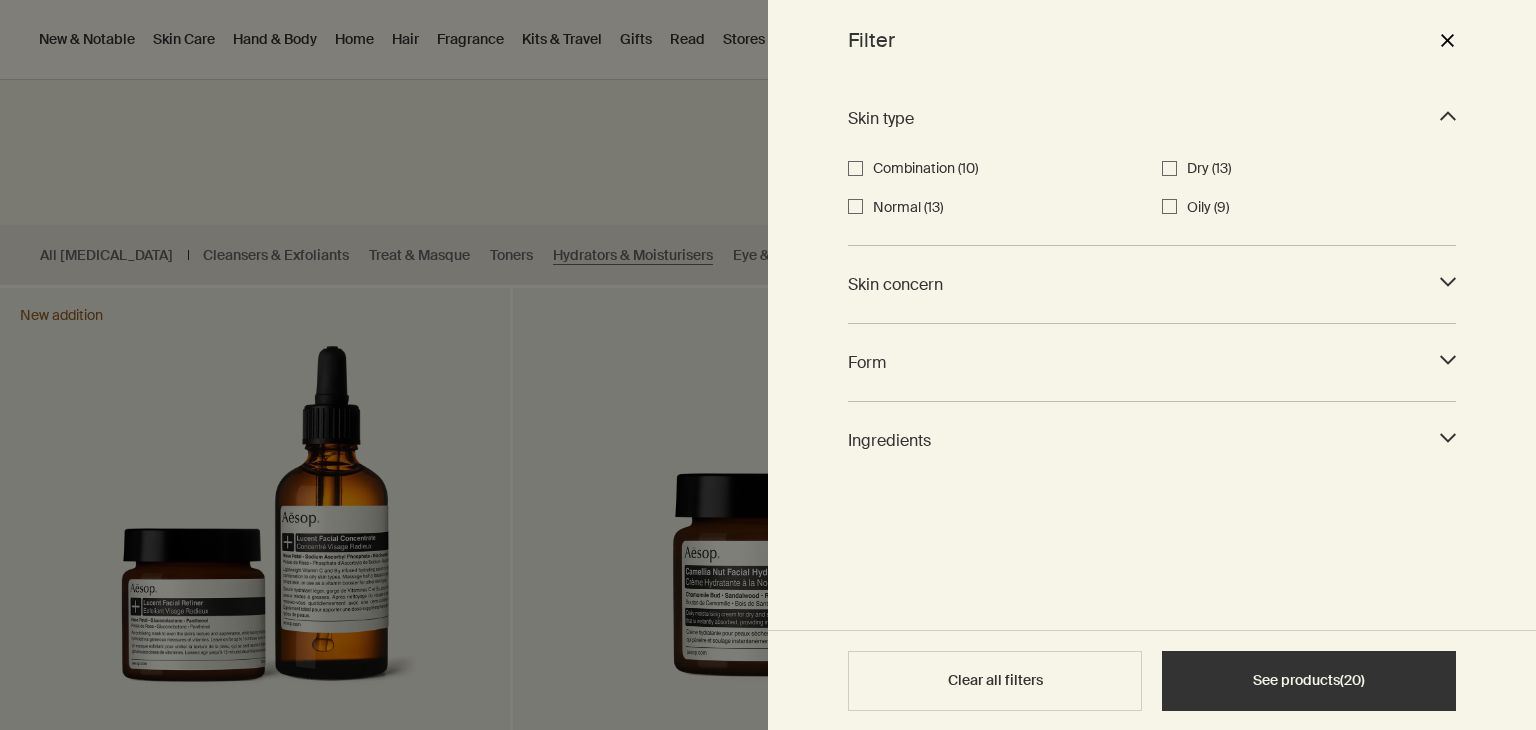 click on "Normal (13)" at bounding box center [1007, 208] 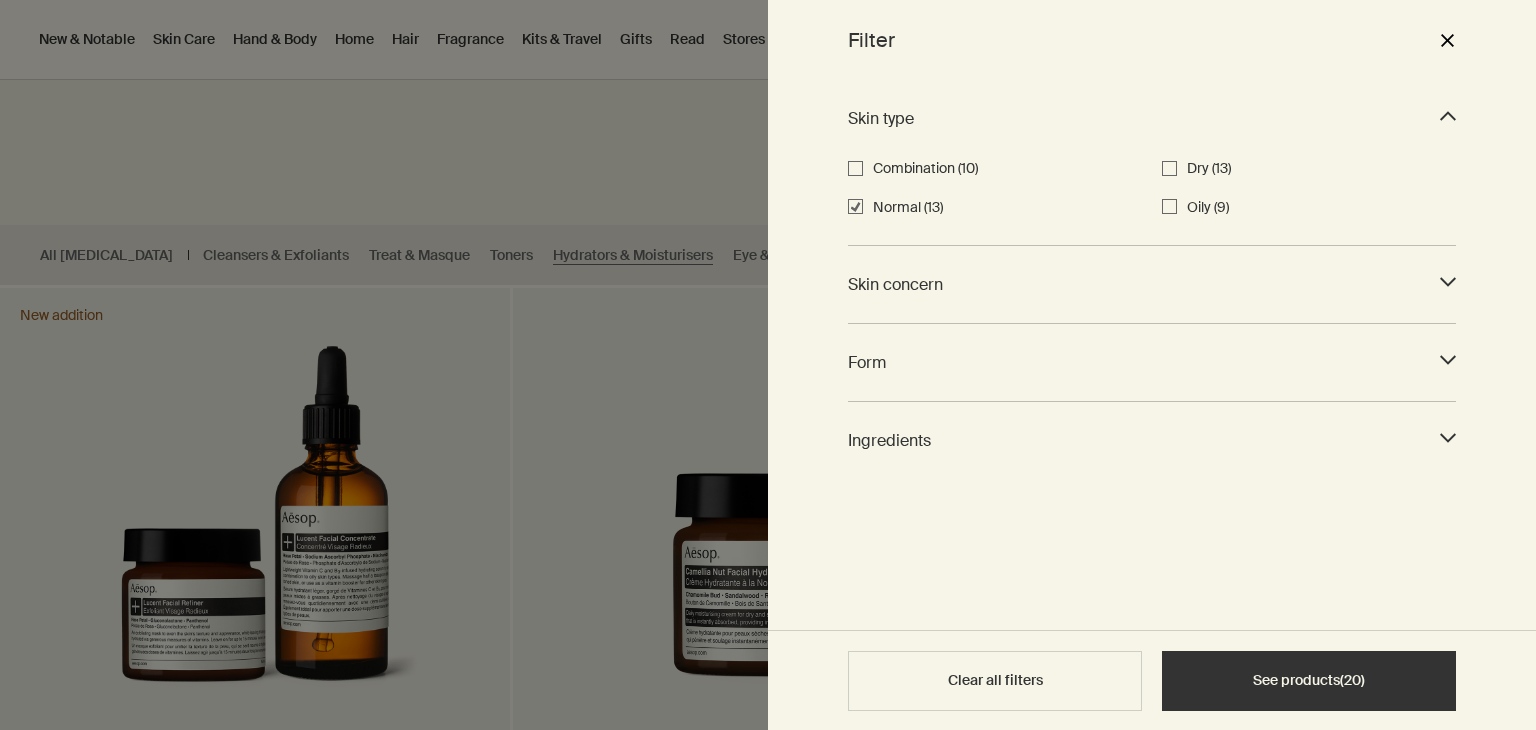 checkbox on "true" 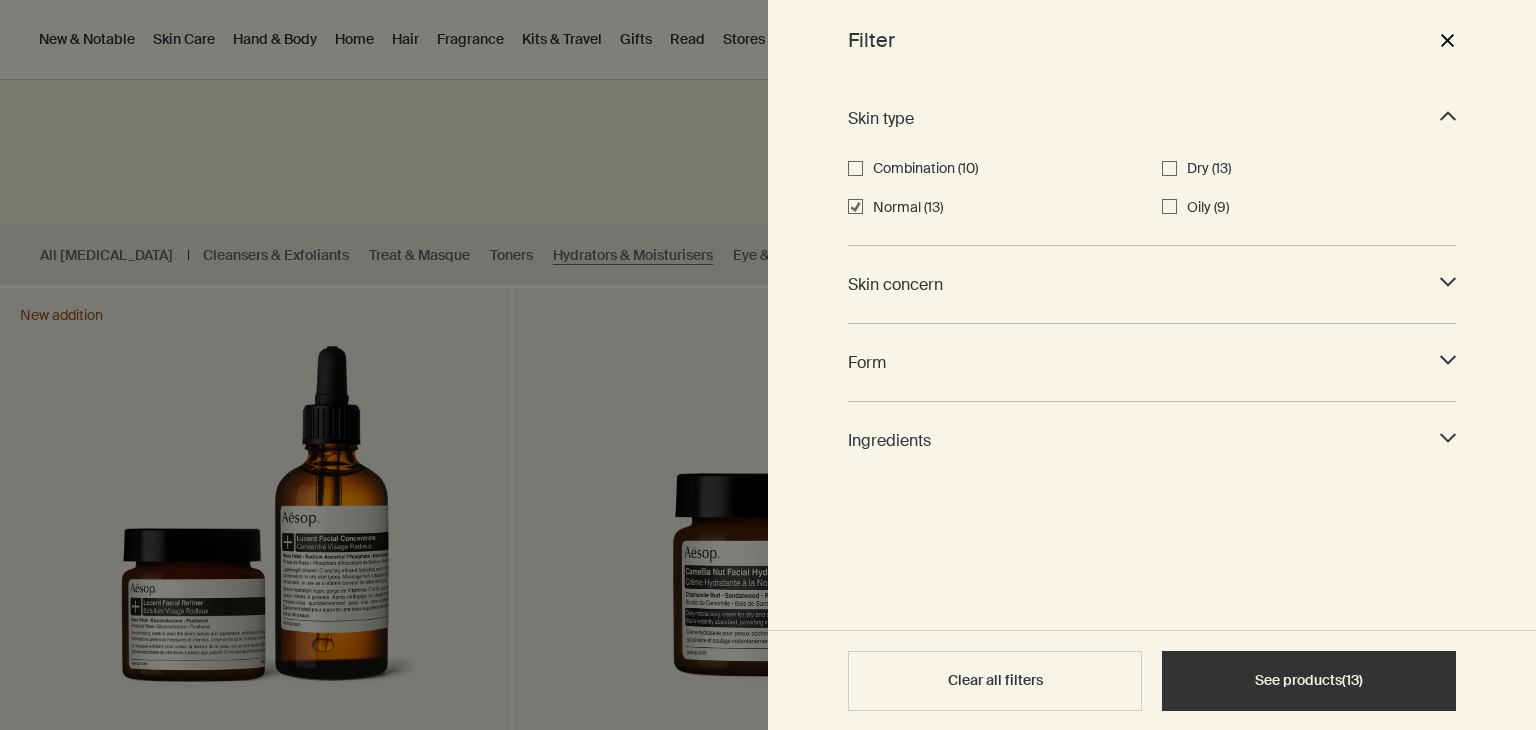 click on "Combination (10)" at bounding box center (1007, 169) 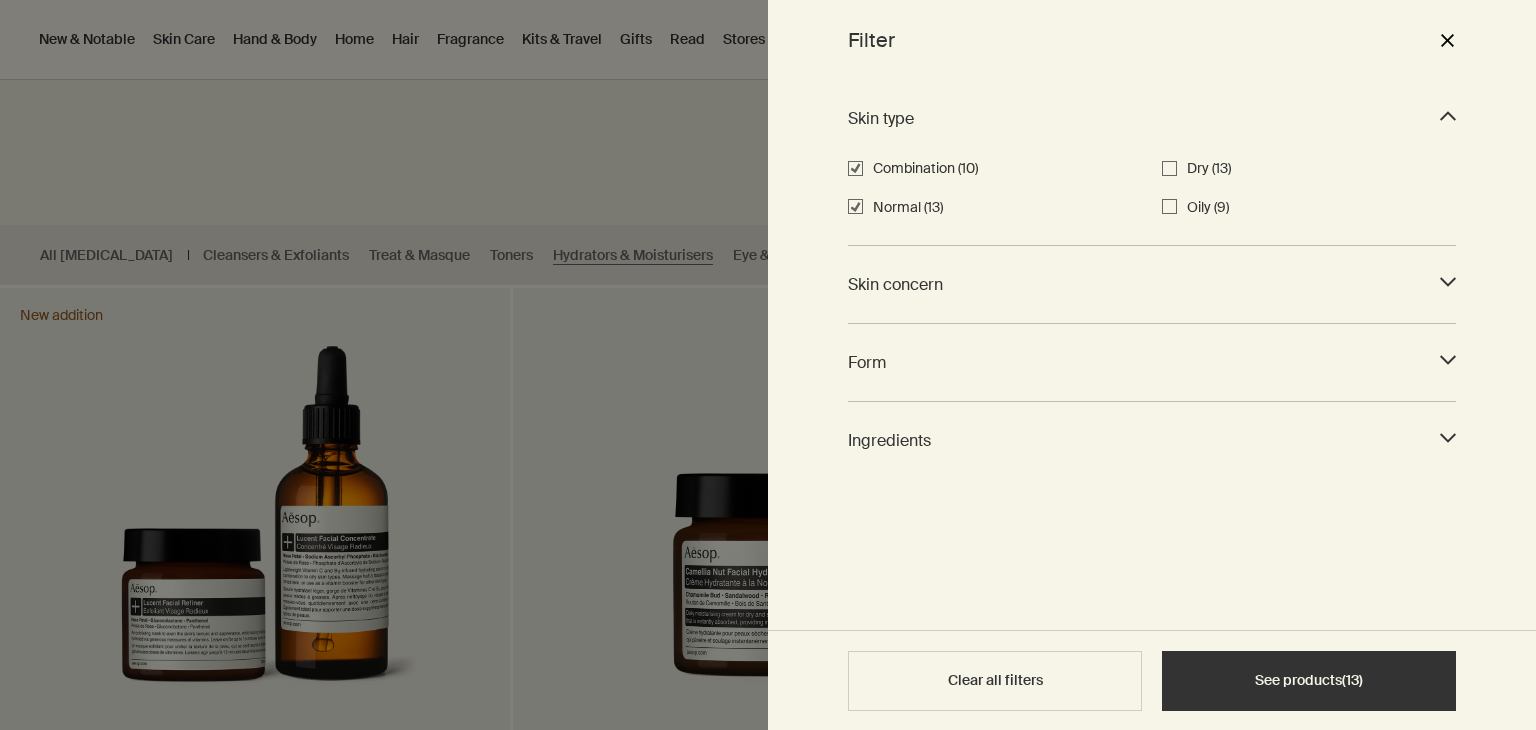 checkbox on "true" 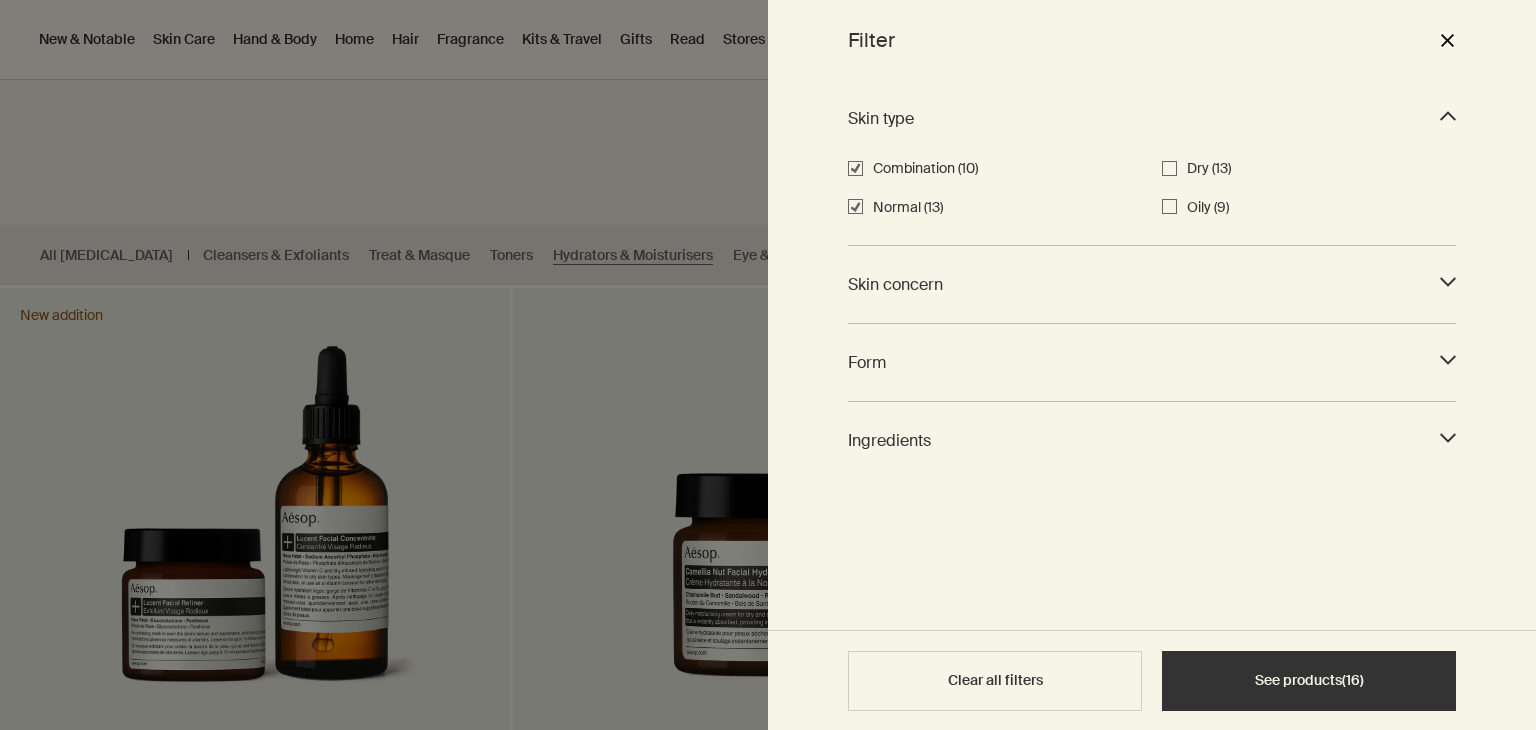click on "Oily (9)" at bounding box center (1321, 208) 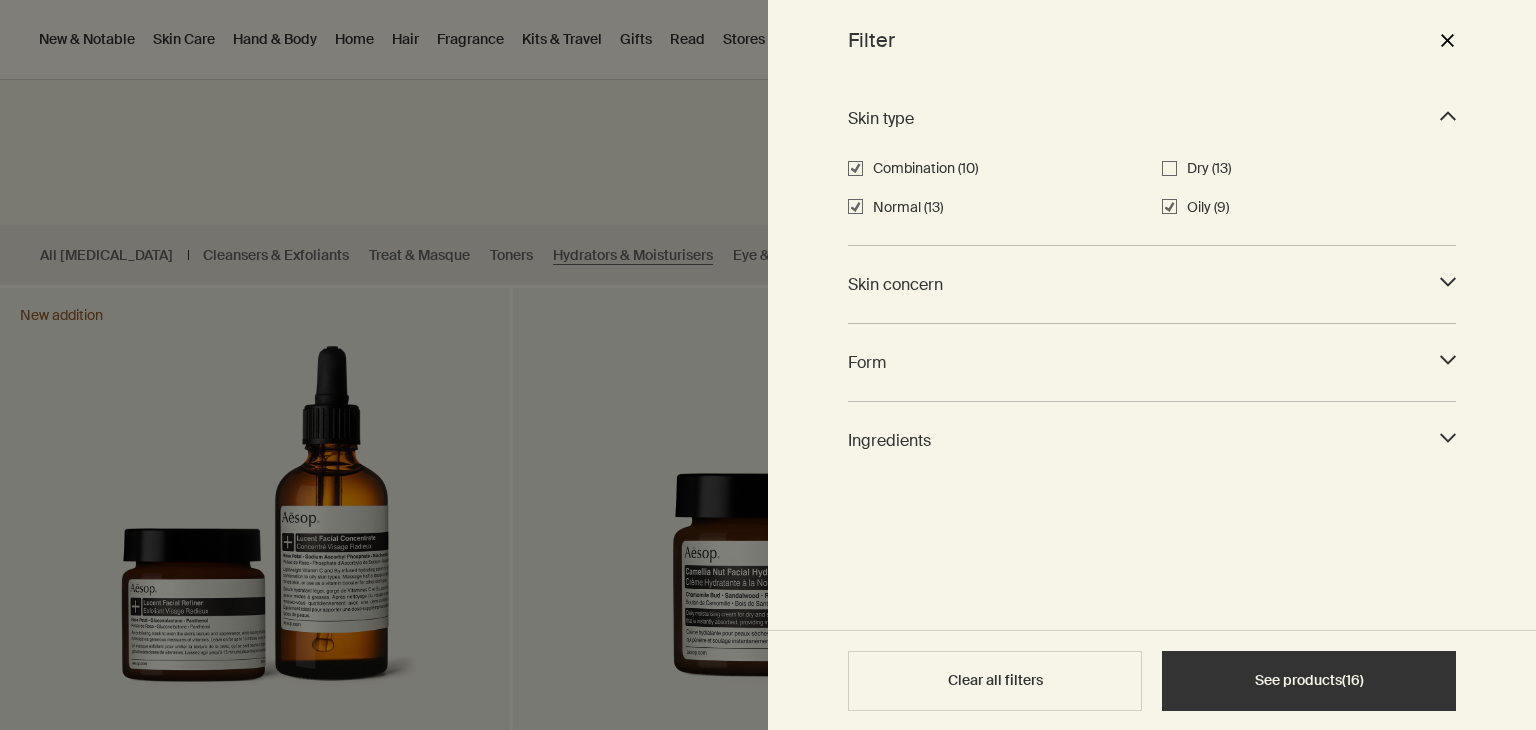 checkbox on "true" 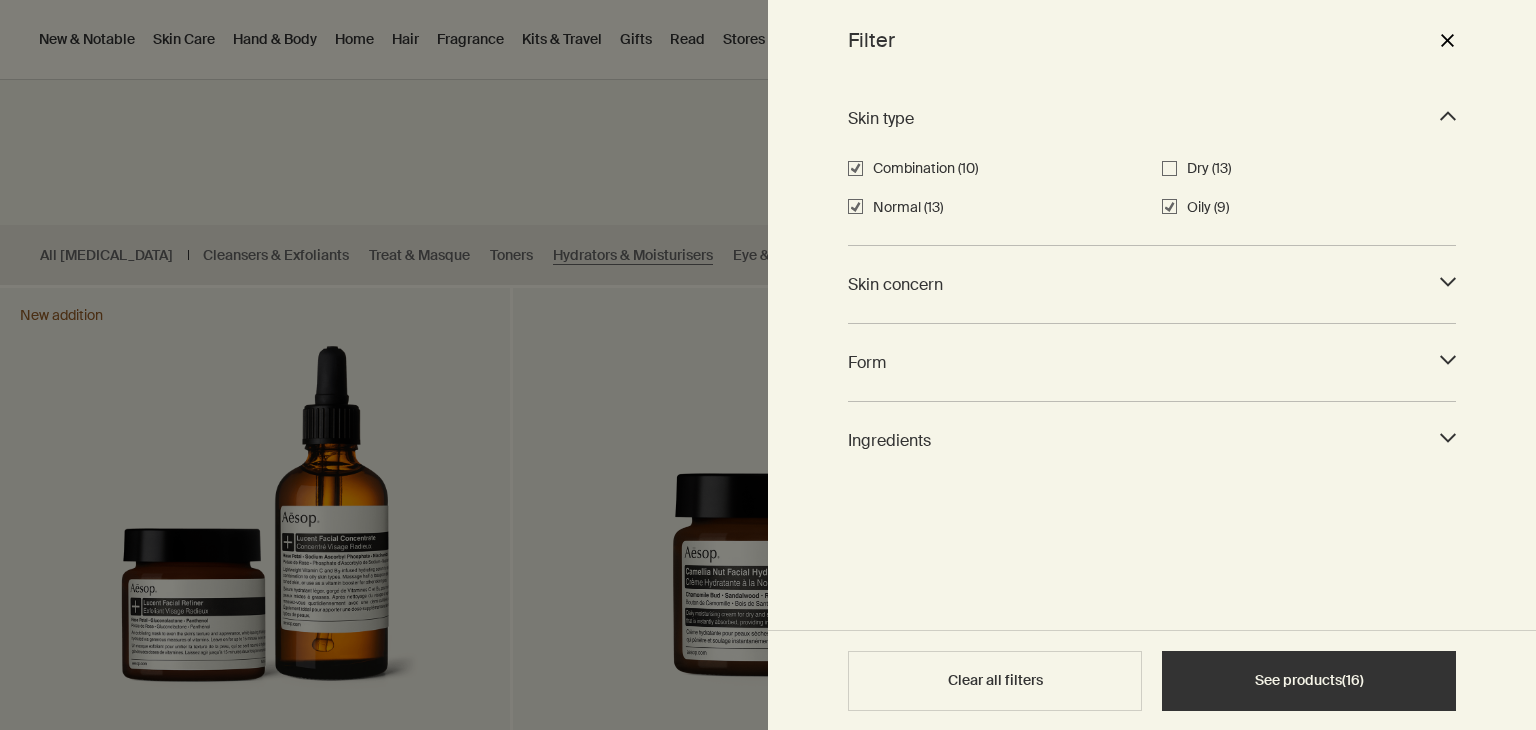 click on "See products   ( 16 )" at bounding box center (1309, 681) 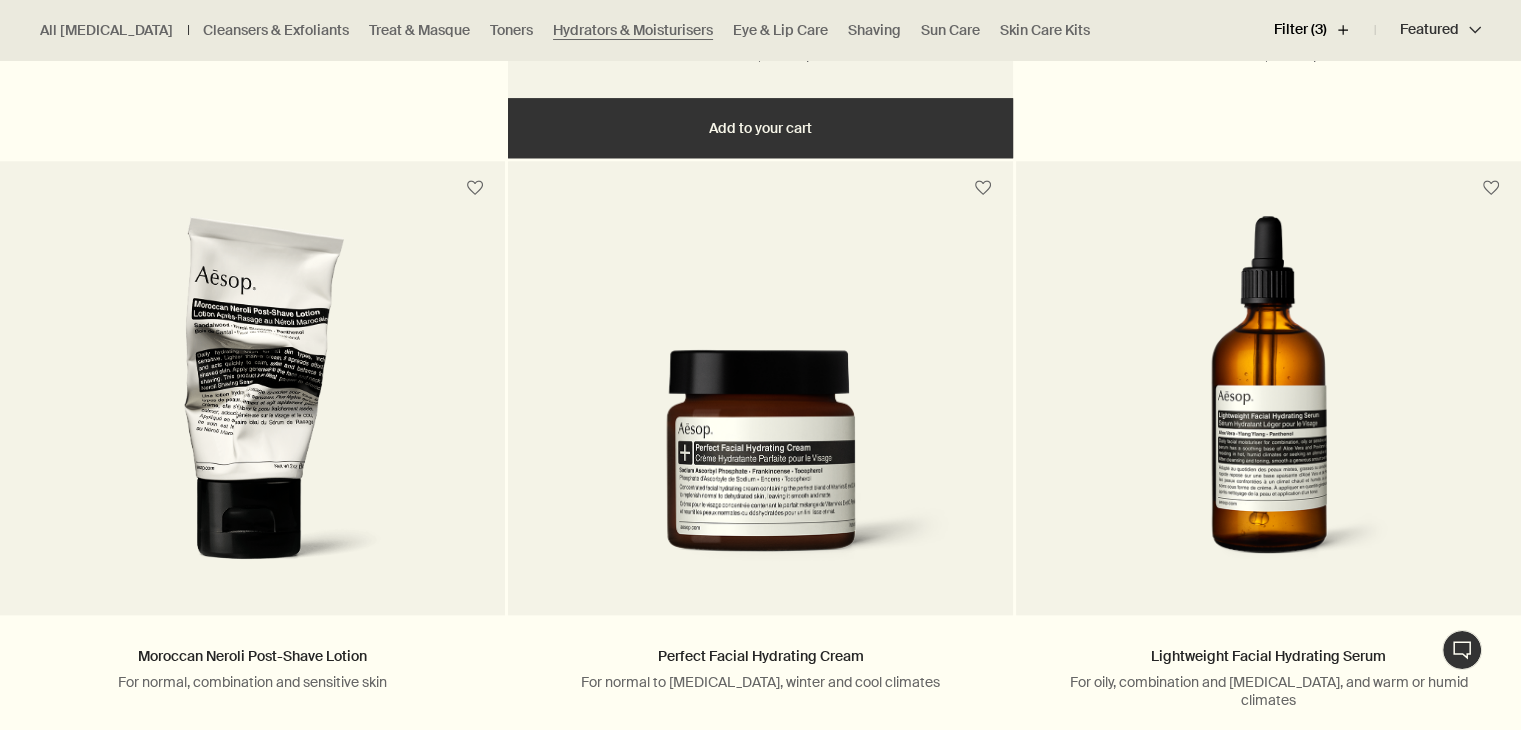 scroll, scrollTop: 2024, scrollLeft: 0, axis: vertical 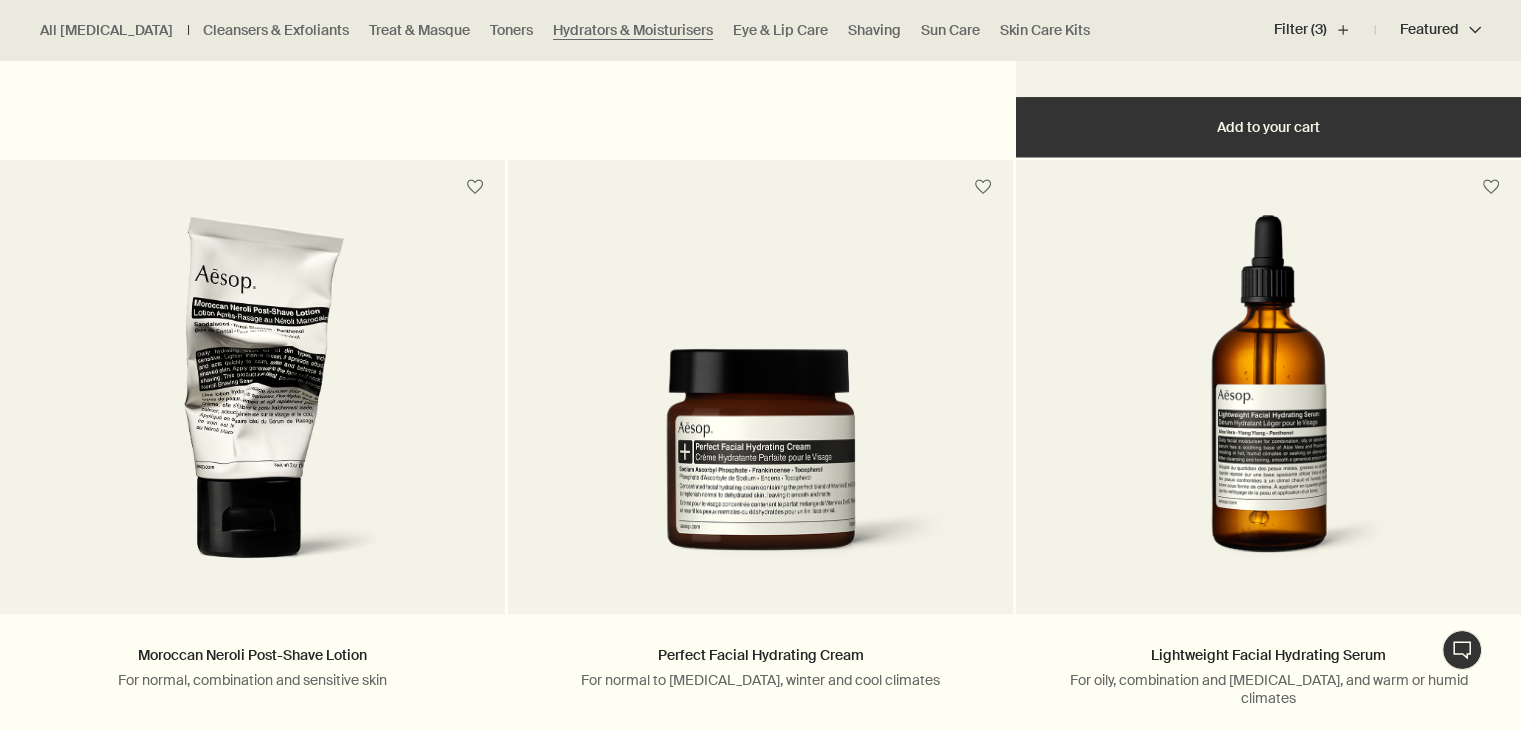 drag, startPoint x: 780, startPoint y: 475, endPoint x: 1512, endPoint y: 81, distance: 831.3002 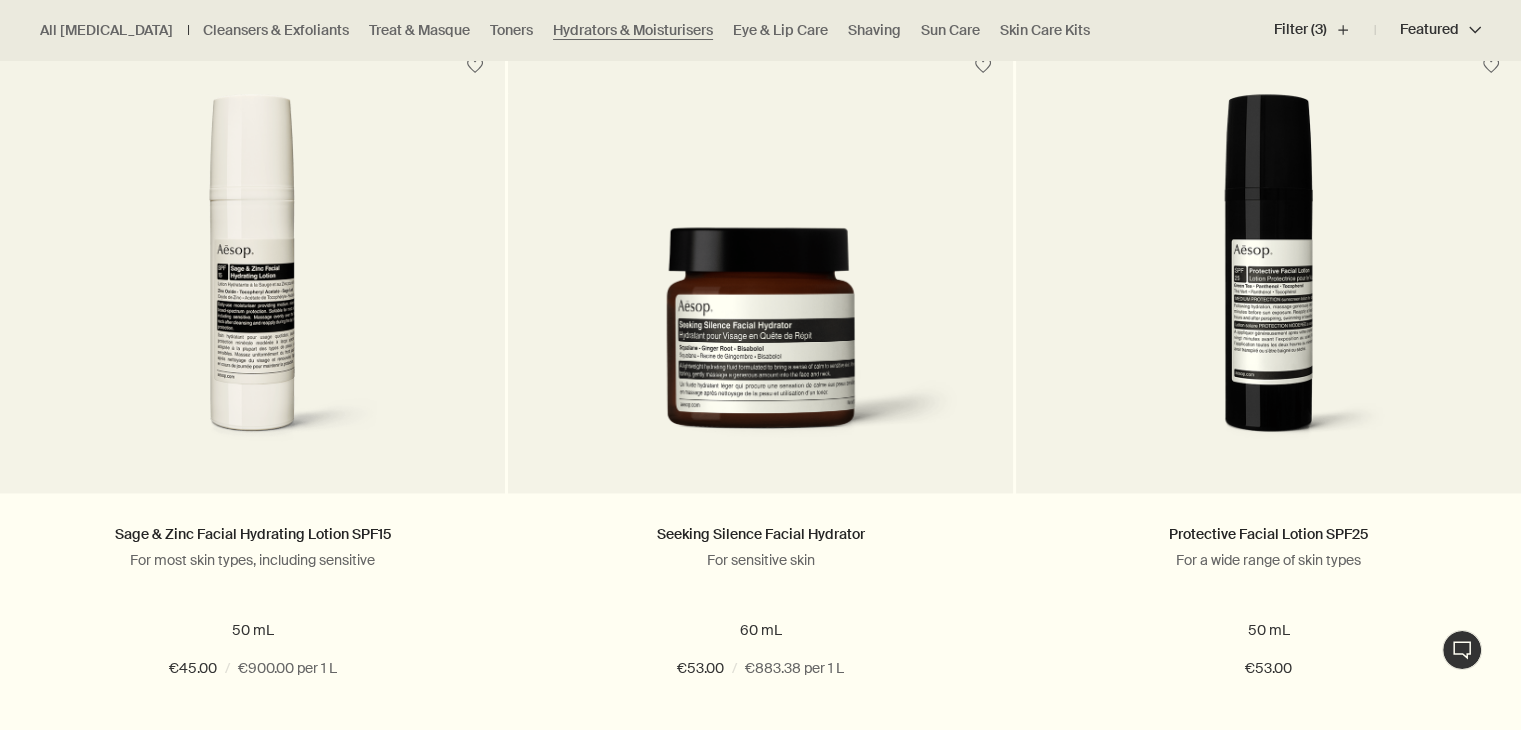 scroll, scrollTop: 2883, scrollLeft: 0, axis: vertical 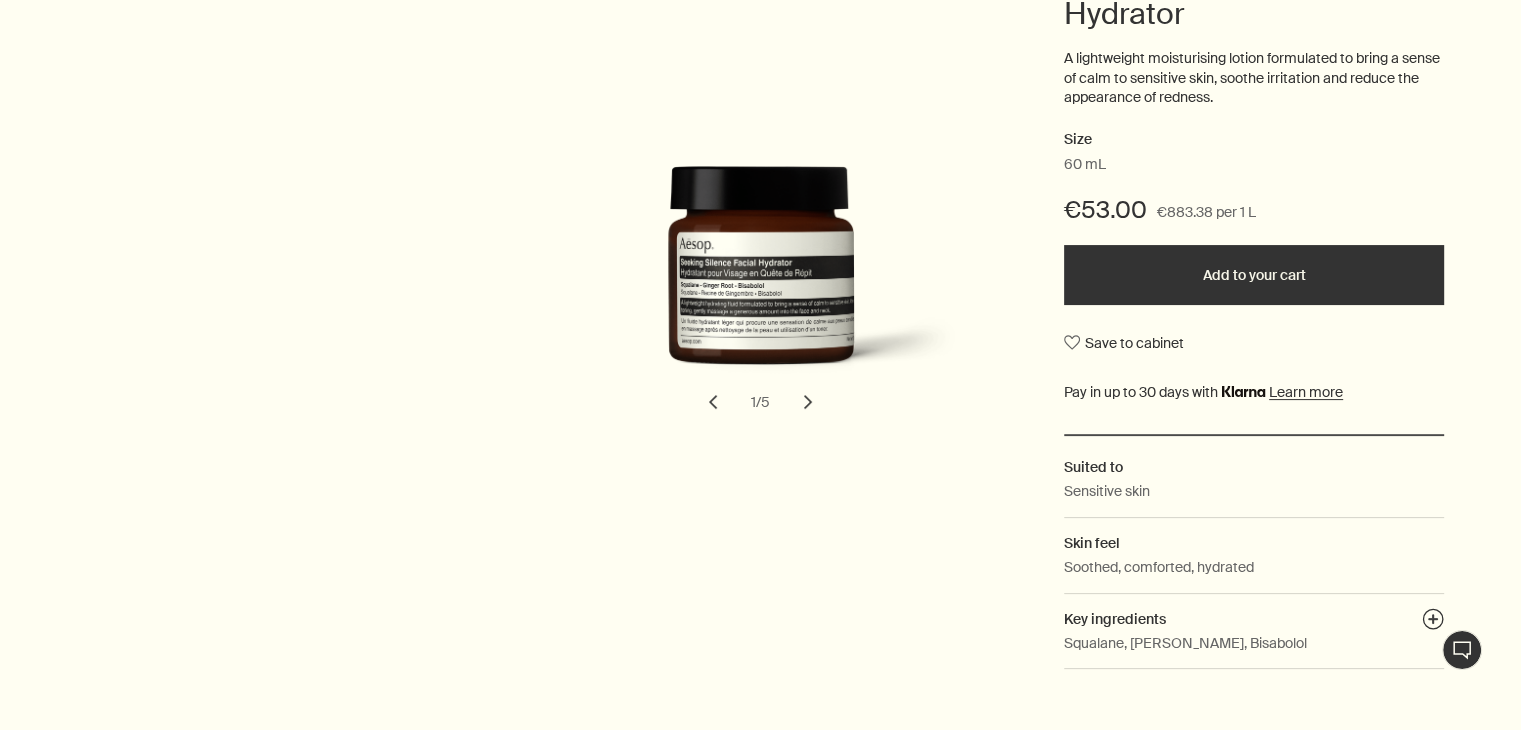 click on "chevron" at bounding box center [808, 402] 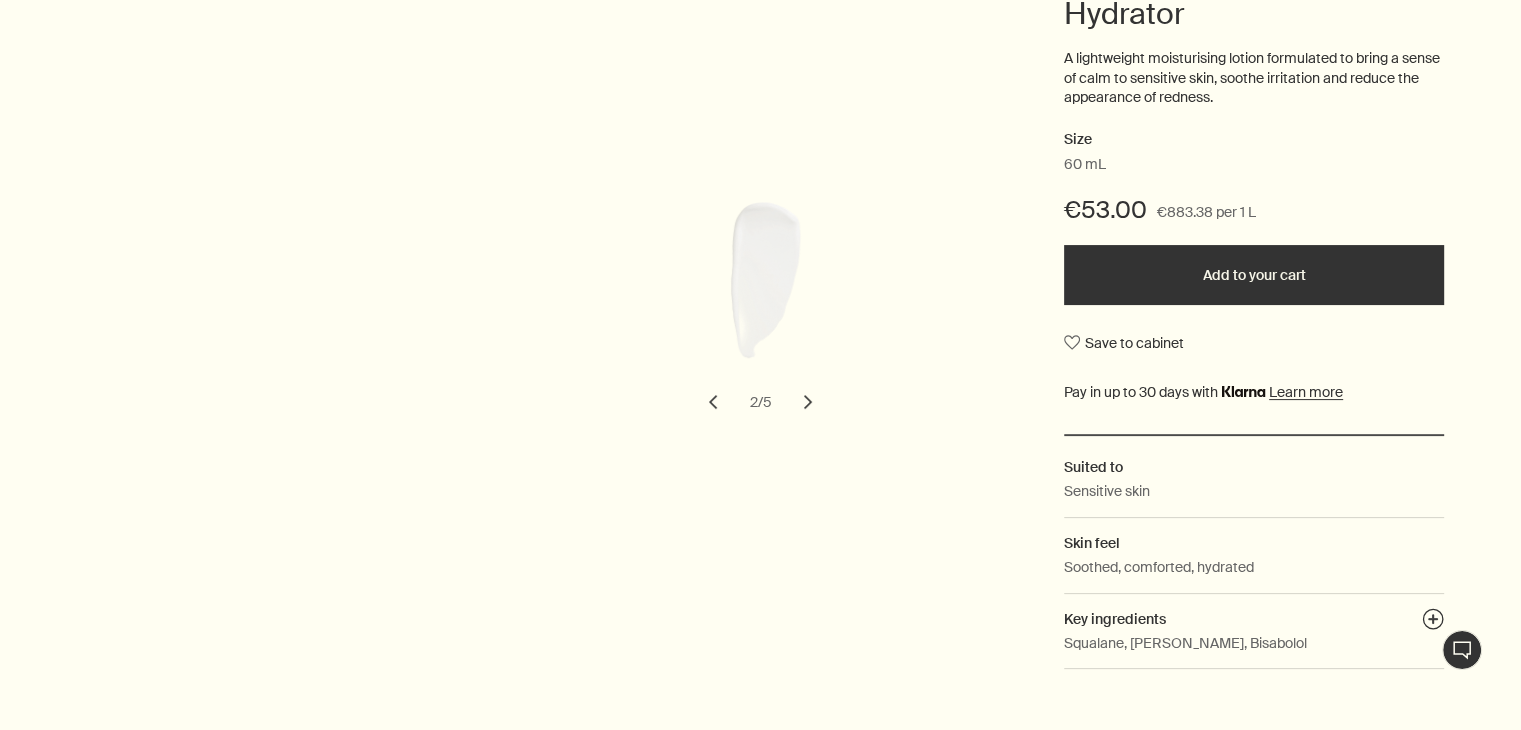 click on "chevron" at bounding box center (808, 402) 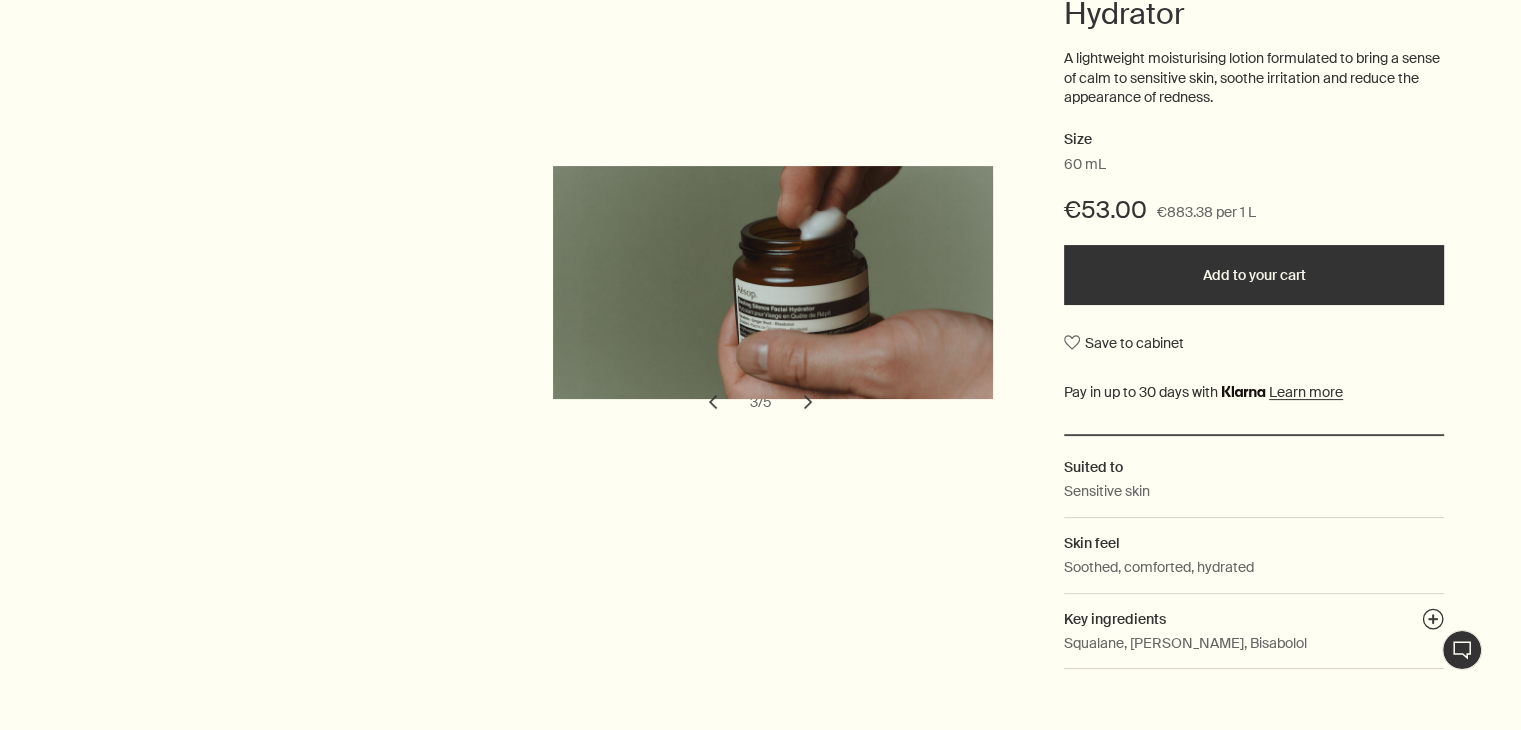 click on "chevron" at bounding box center (808, 402) 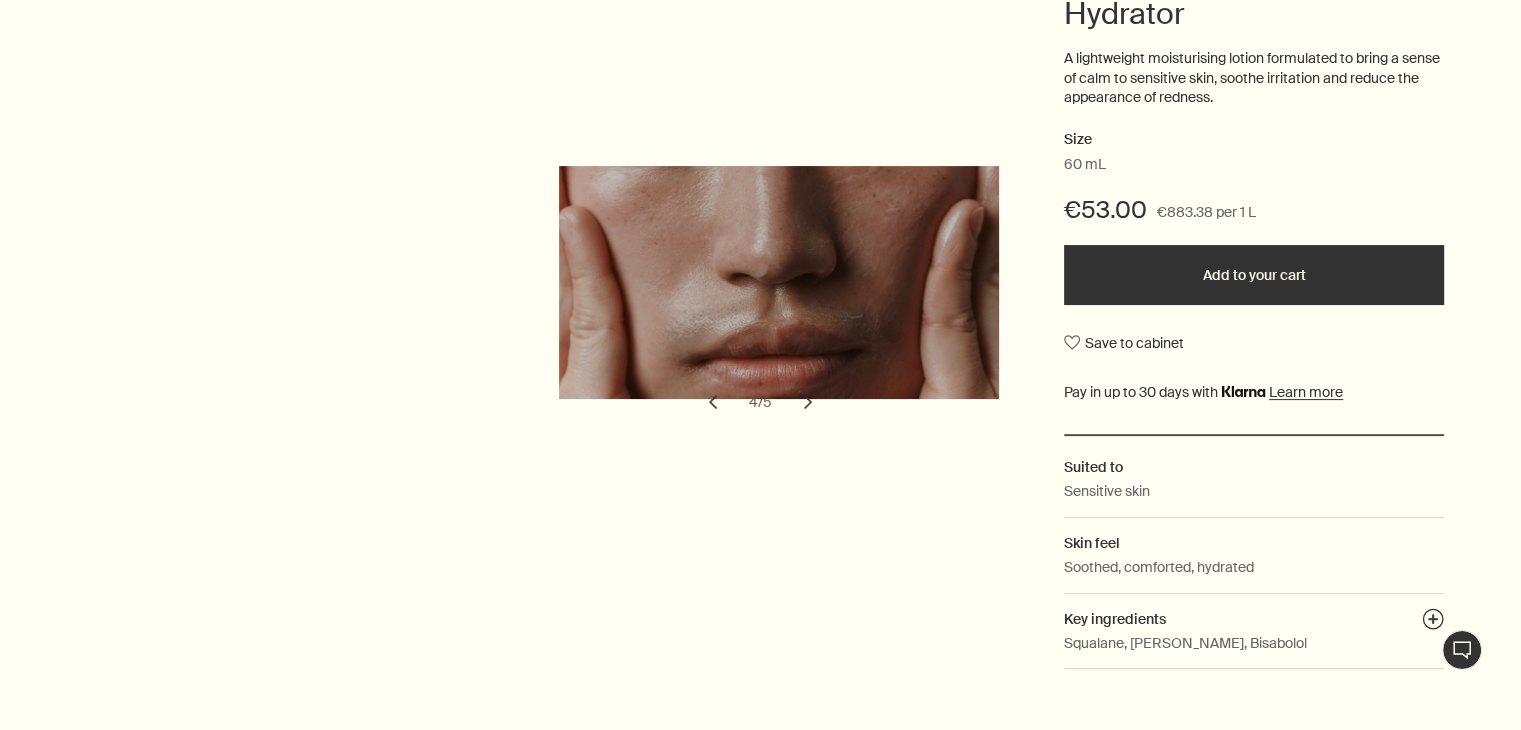 click on "chevron" at bounding box center [808, 402] 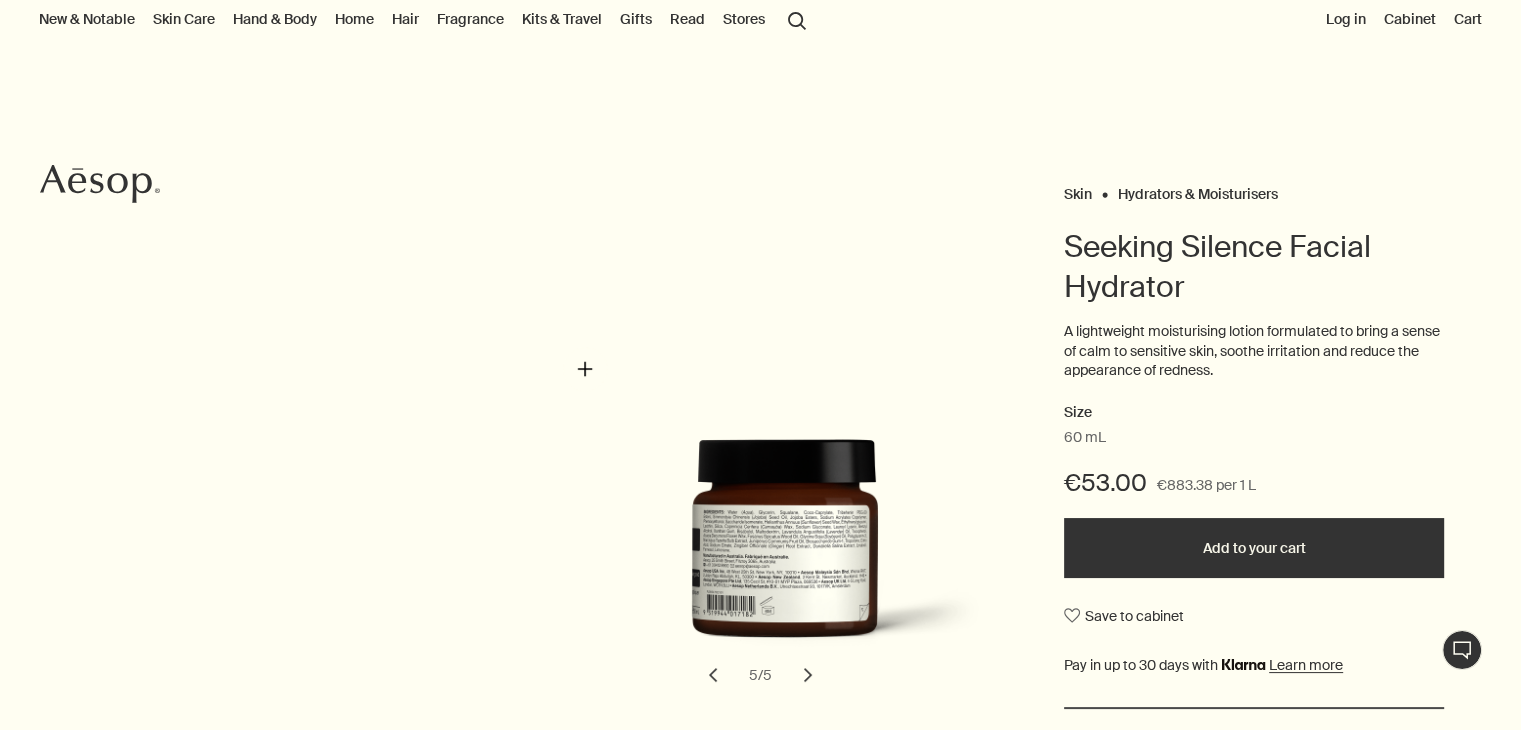 scroll, scrollTop: 64, scrollLeft: 0, axis: vertical 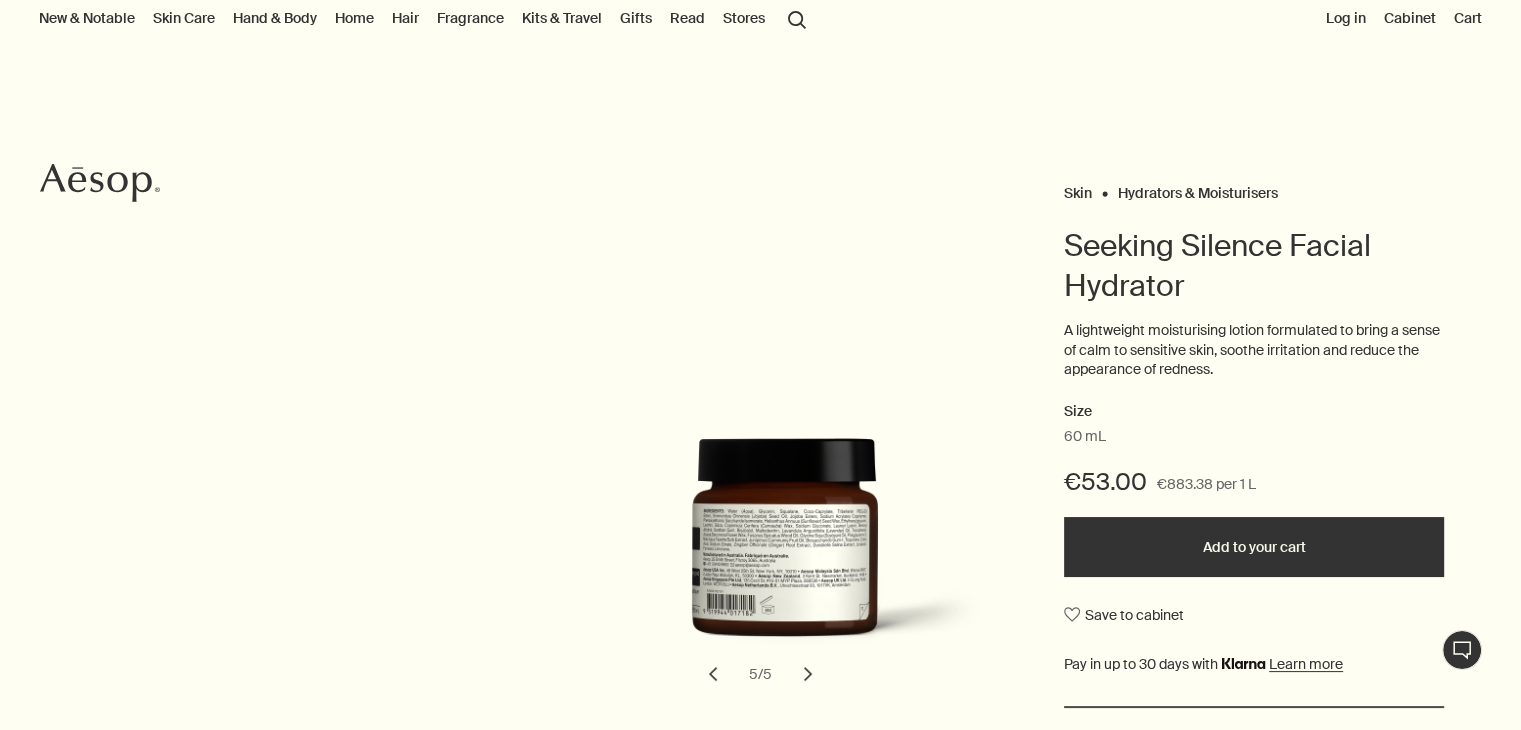 click on "Add to your cart" at bounding box center [1254, 547] 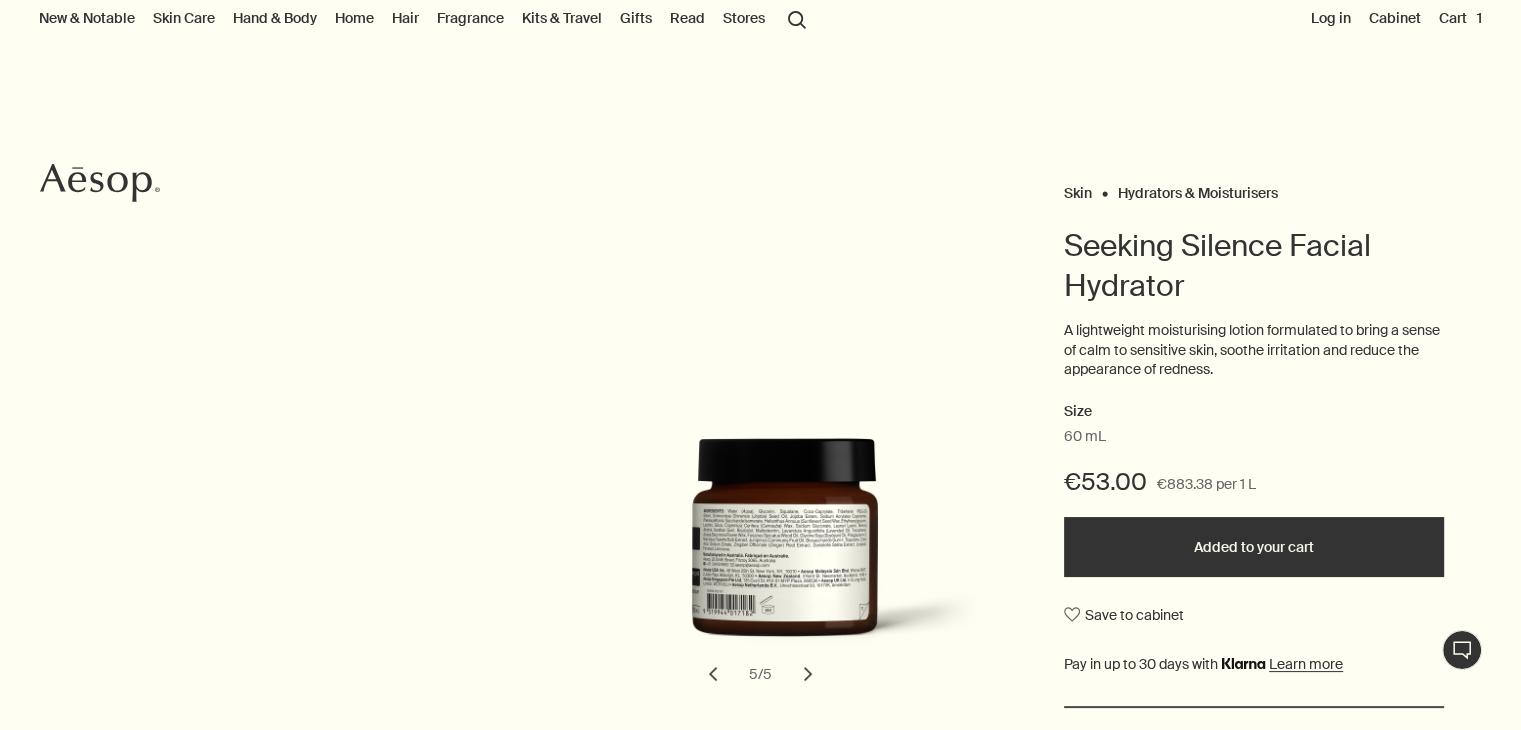 click on "Cart 1" at bounding box center (1460, 18) 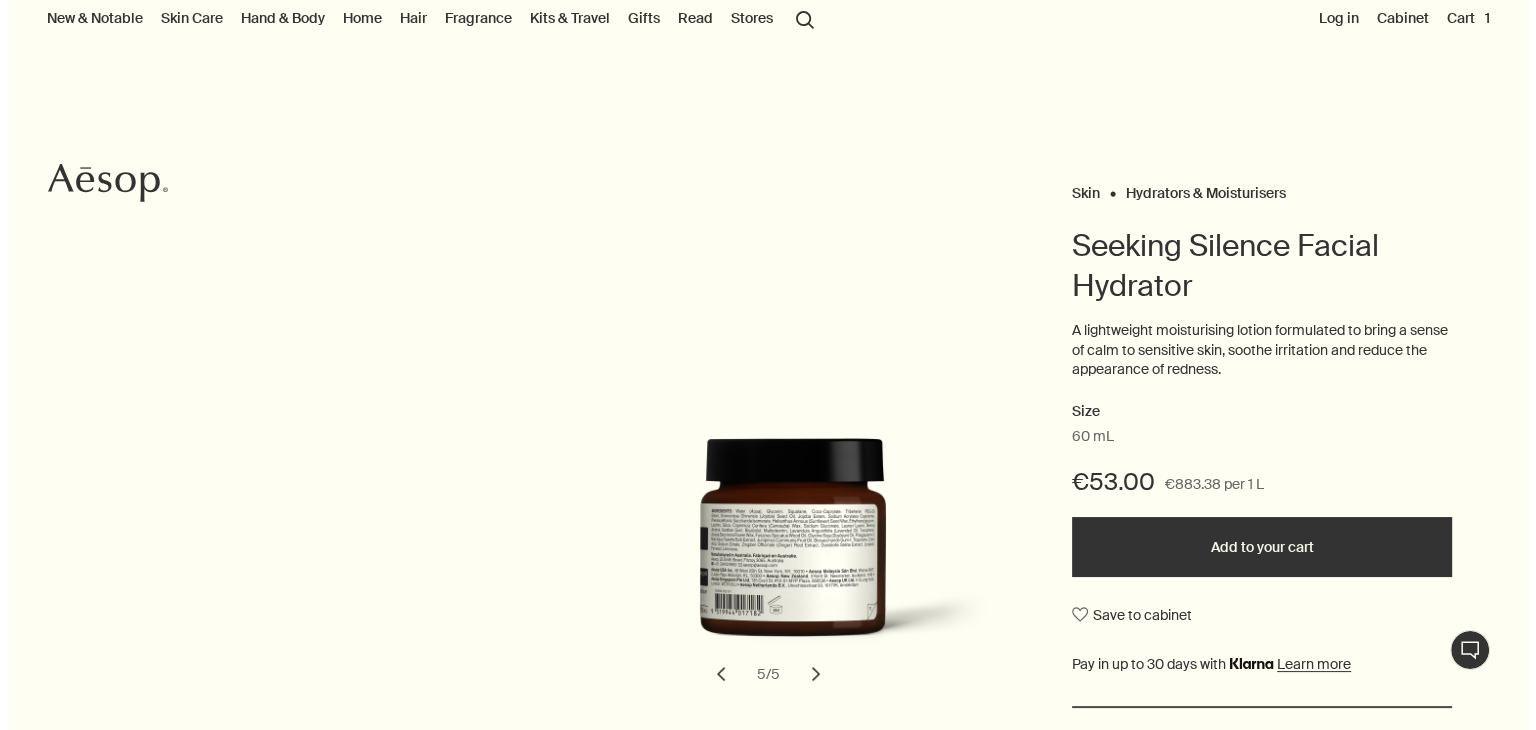 scroll, scrollTop: 0, scrollLeft: 0, axis: both 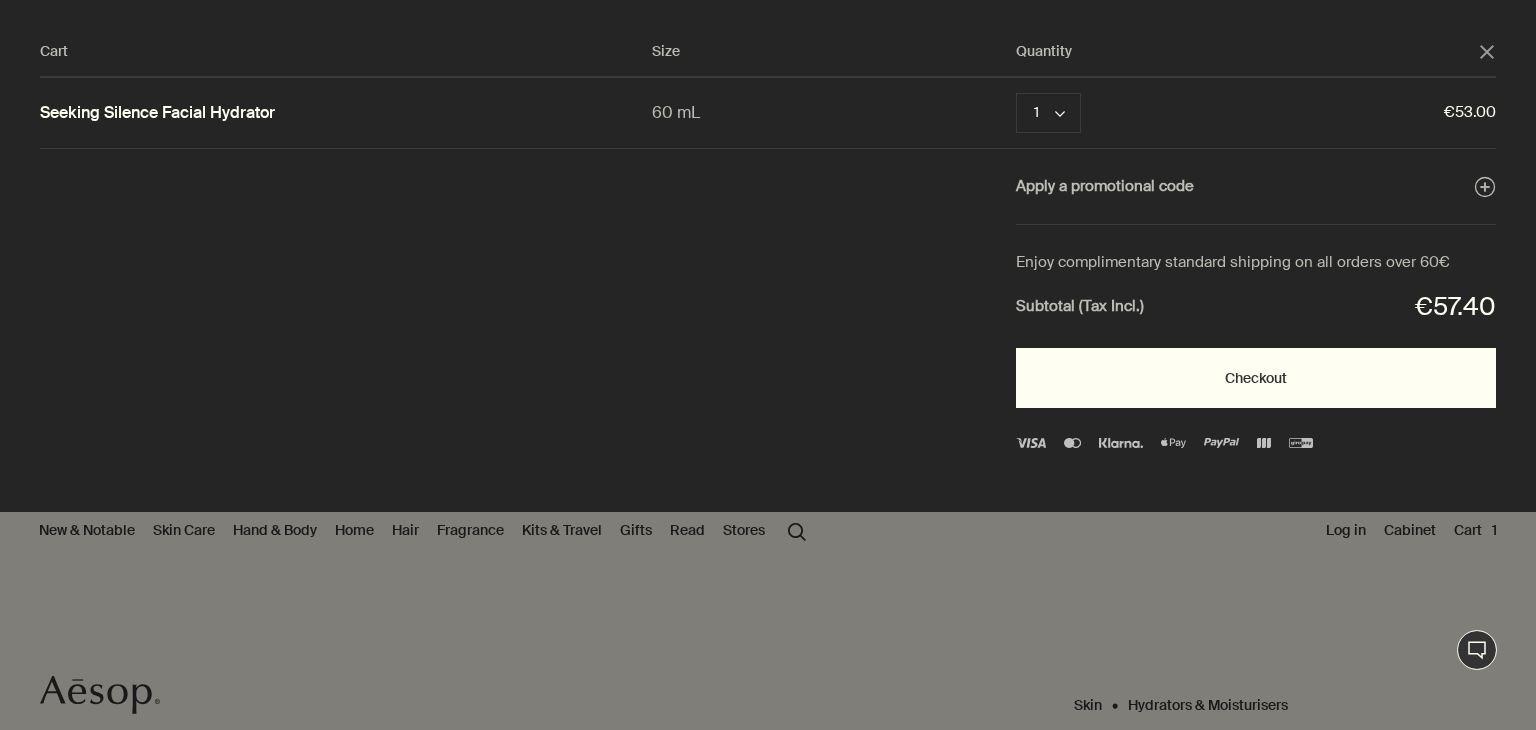 click on "Checkout" at bounding box center (1256, 378) 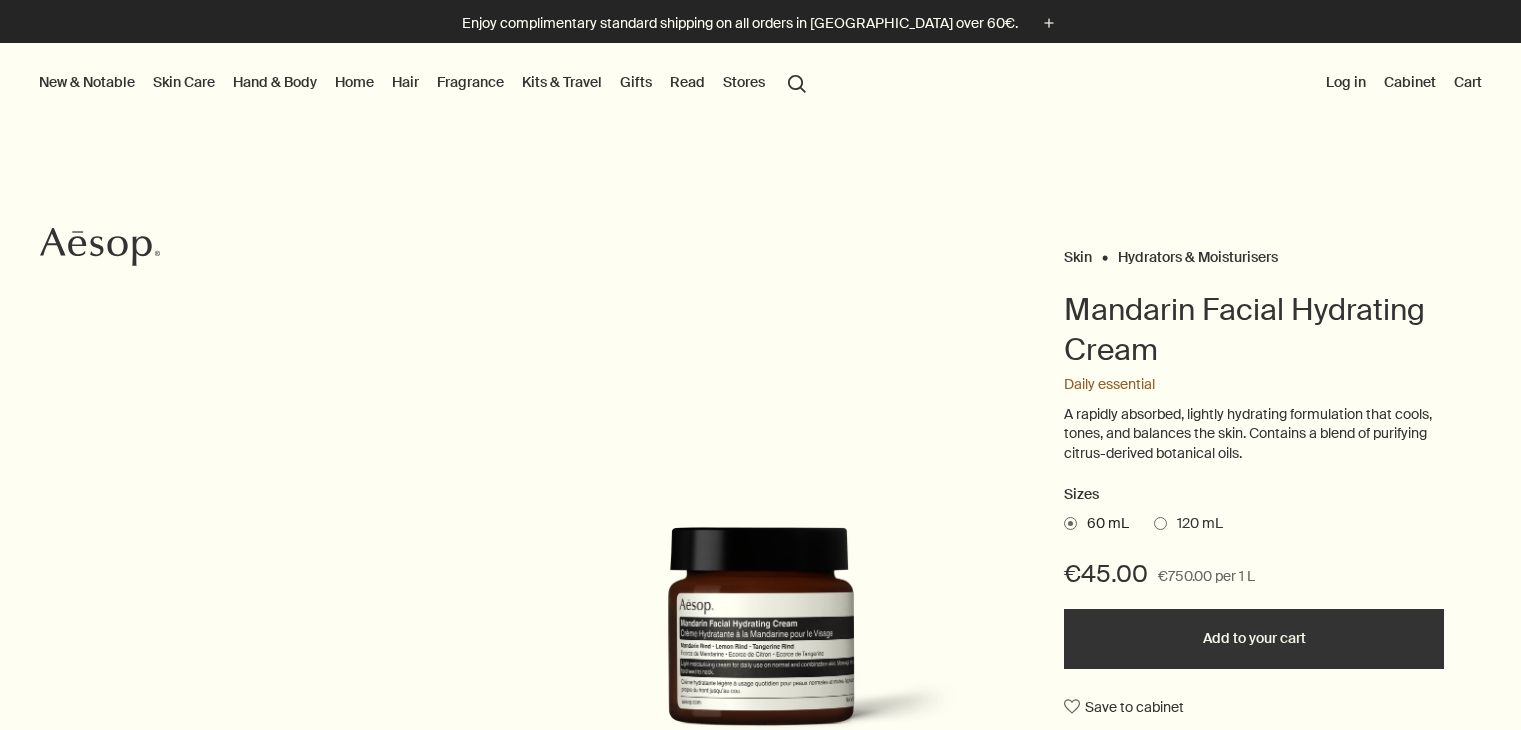 scroll, scrollTop: 0, scrollLeft: 0, axis: both 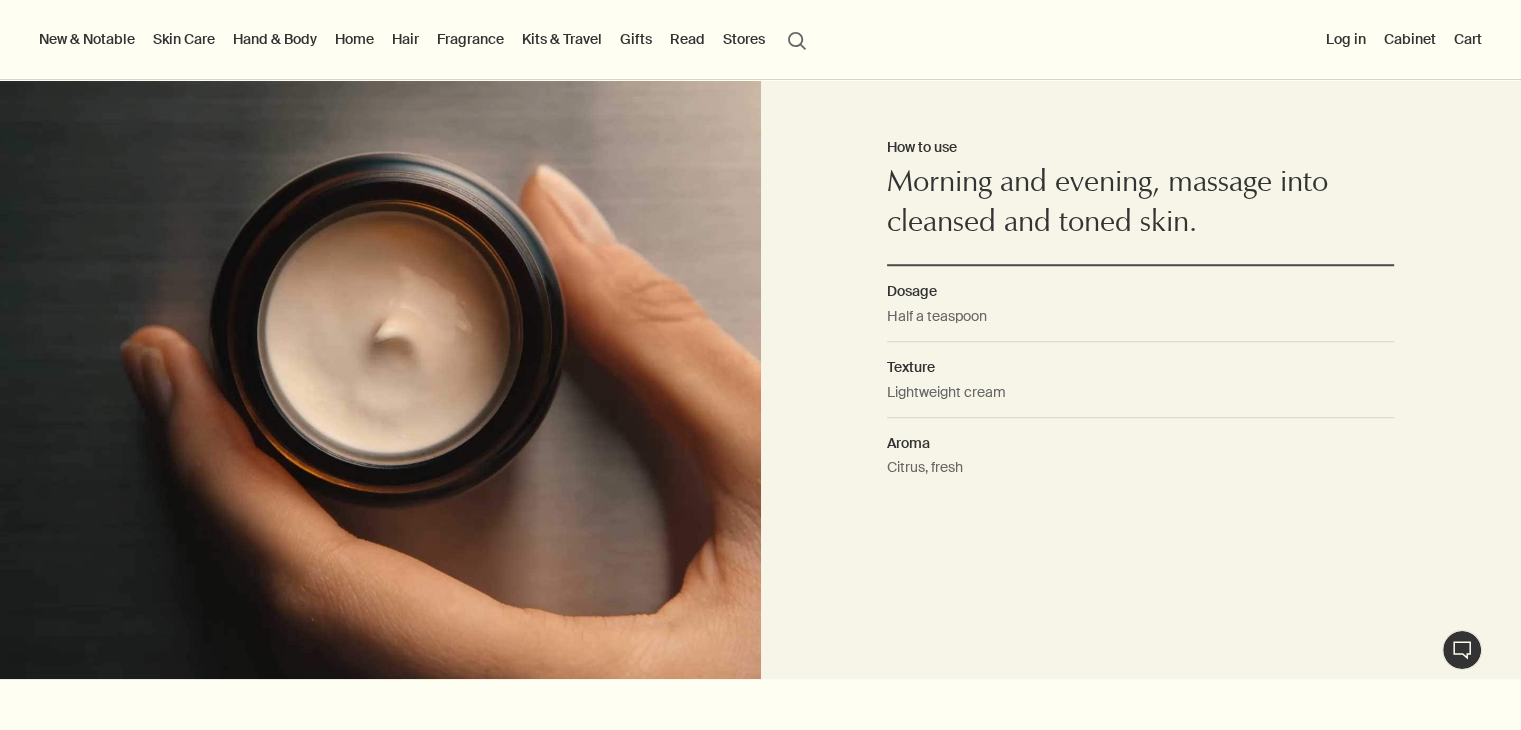 click on "Hand & Body" at bounding box center [275, 39] 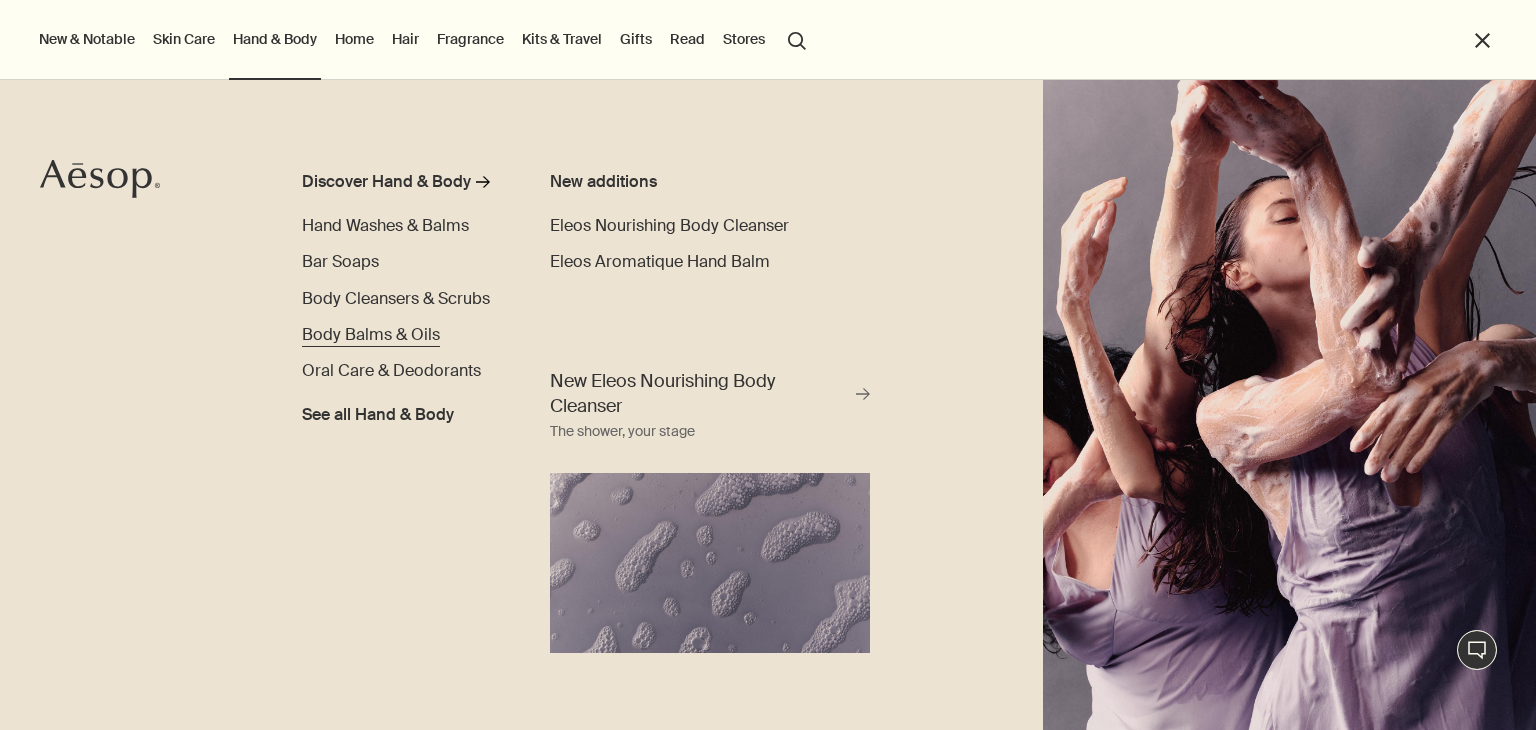 click on "Body Balms & Oils" at bounding box center [371, 334] 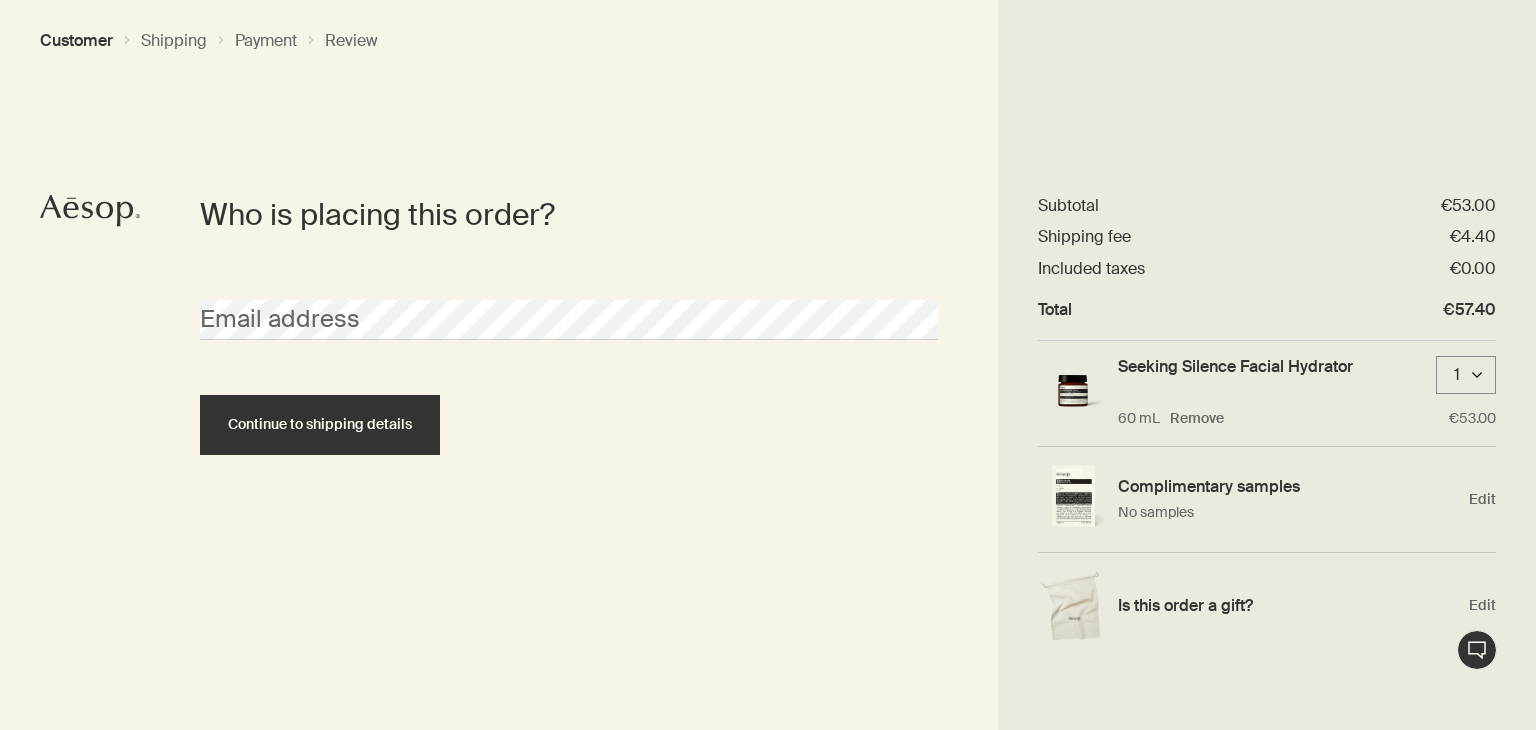 scroll, scrollTop: 0, scrollLeft: 0, axis: both 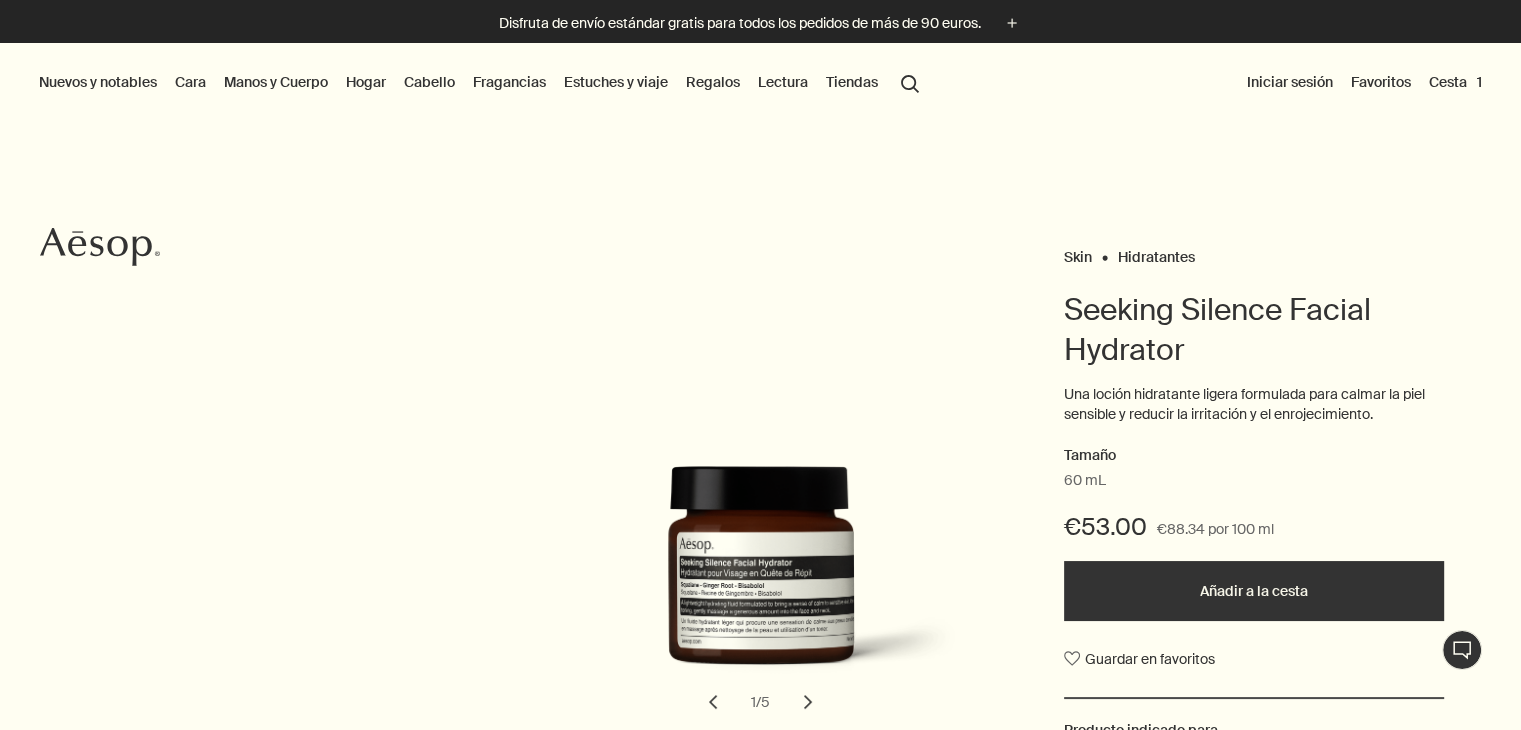 click on "Añadir a la cesta" at bounding box center [1254, 591] 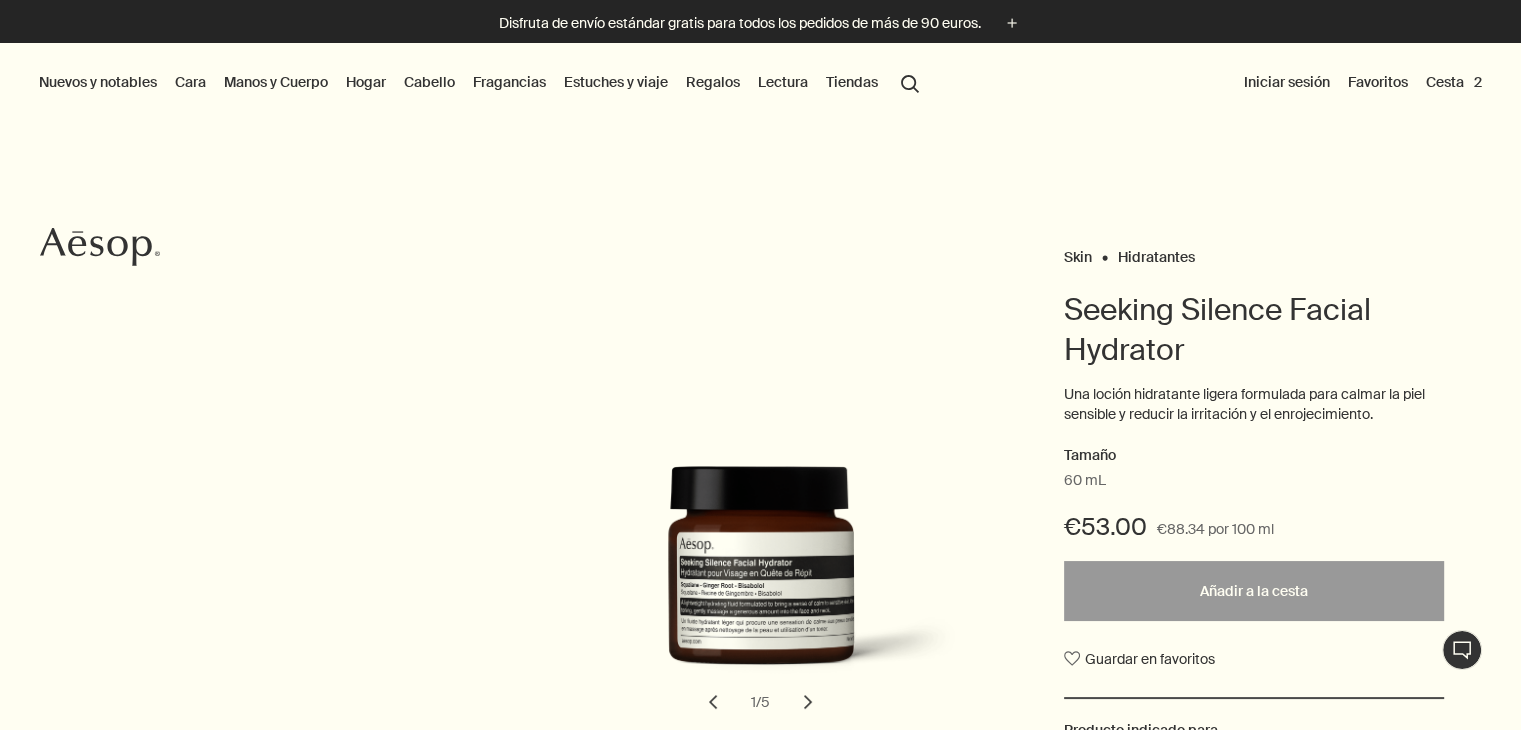 click on "Cesta 2" at bounding box center (1454, 82) 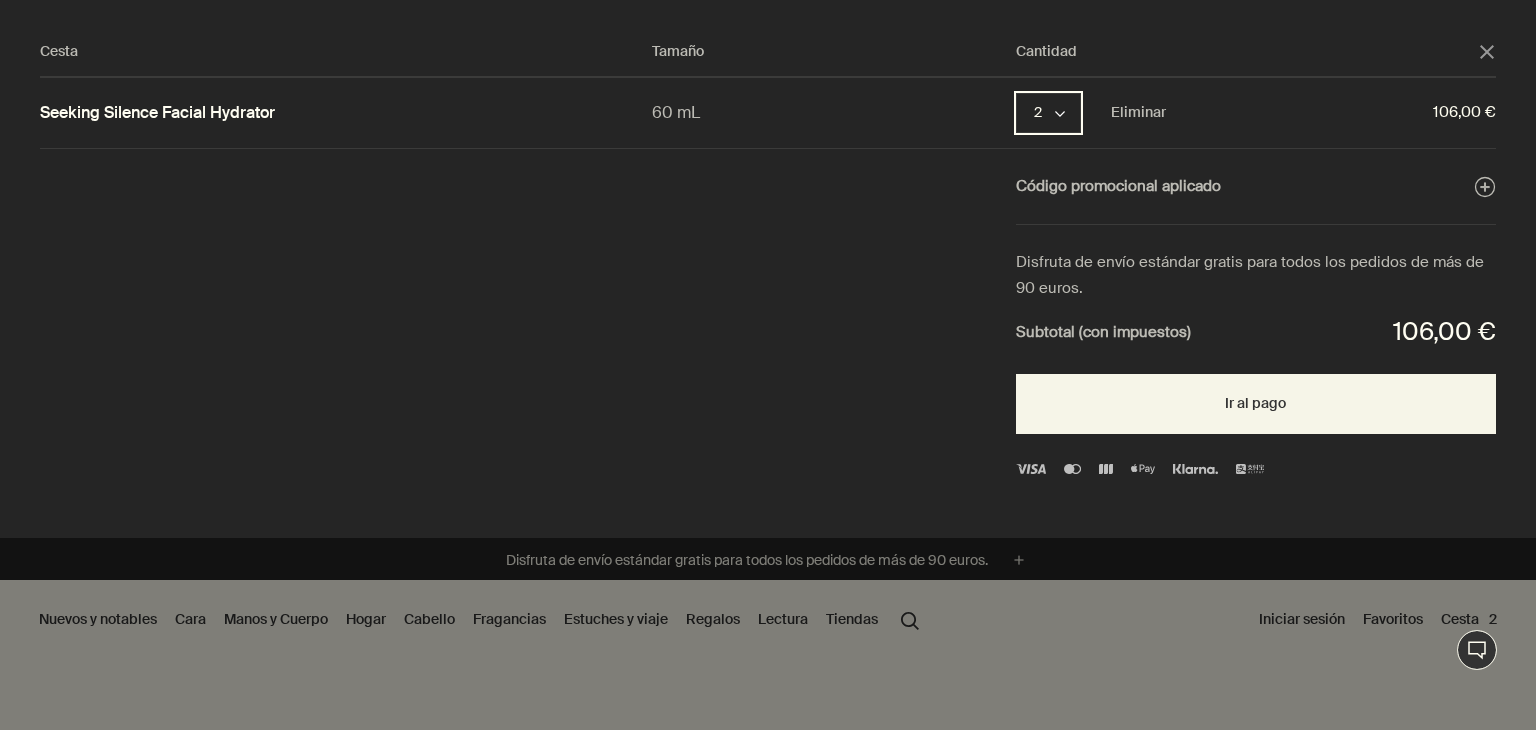 click on "2 chevron" at bounding box center (1048, 113) 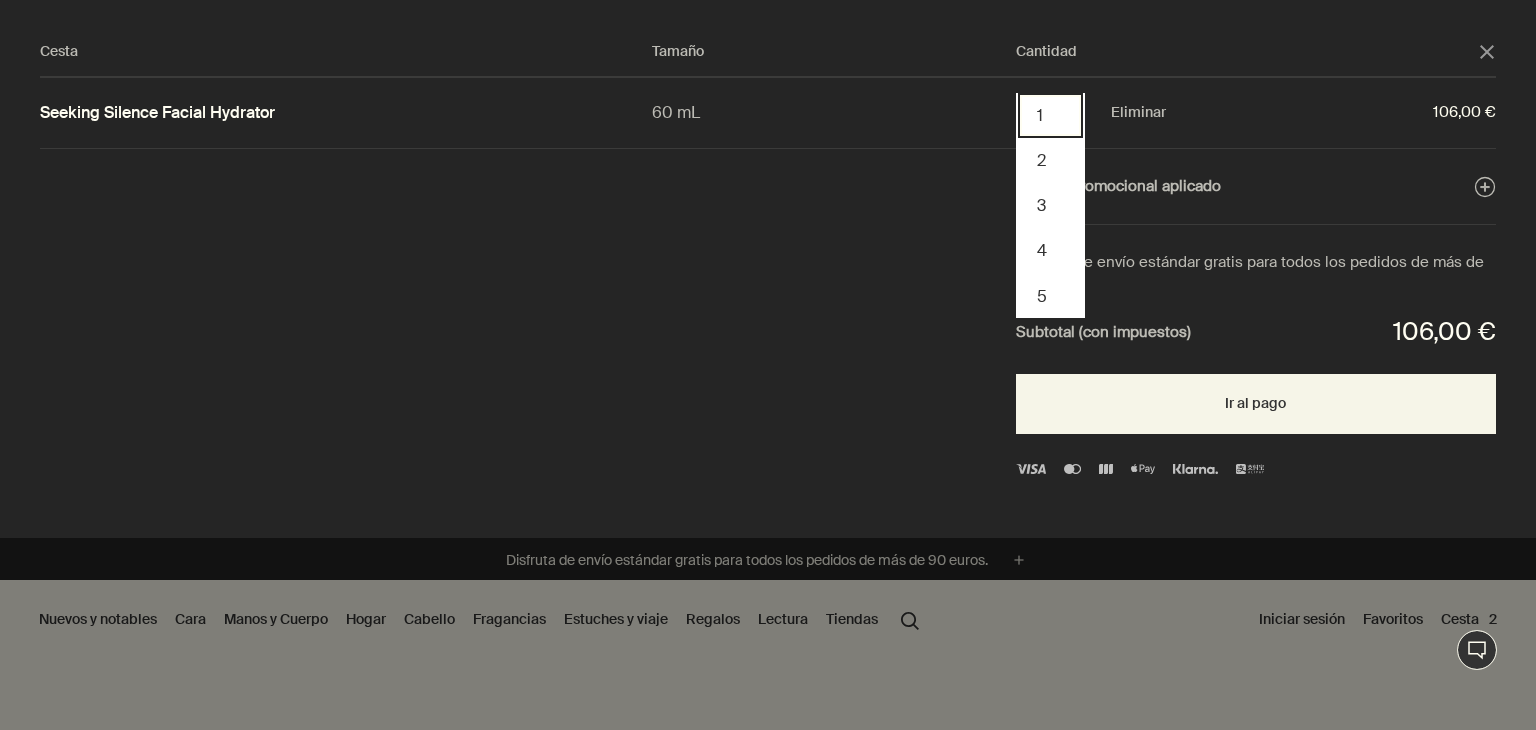 click on "1" at bounding box center [1050, 115] 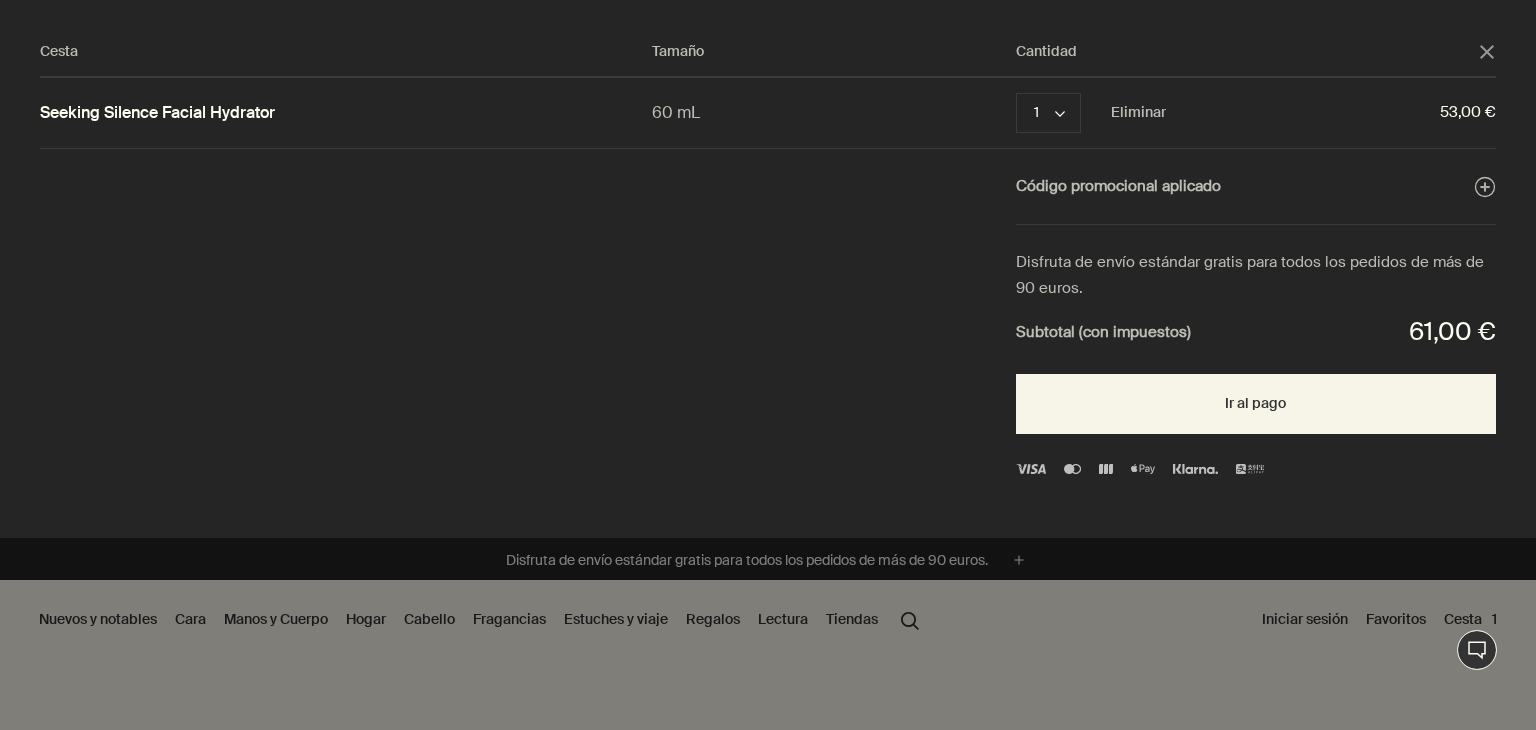 click at bounding box center (768, 365) 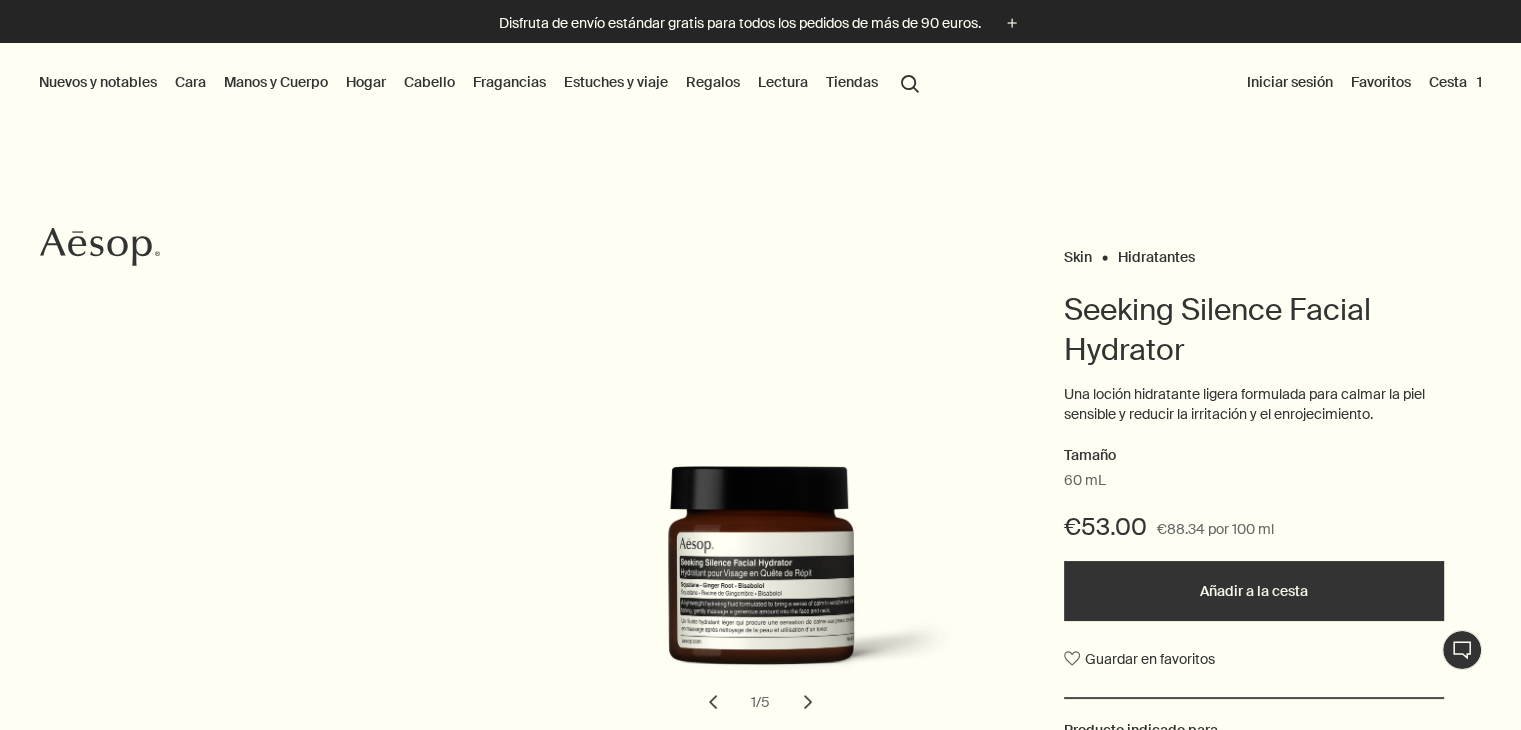 click on "Cesta 1" at bounding box center (1455, 82) 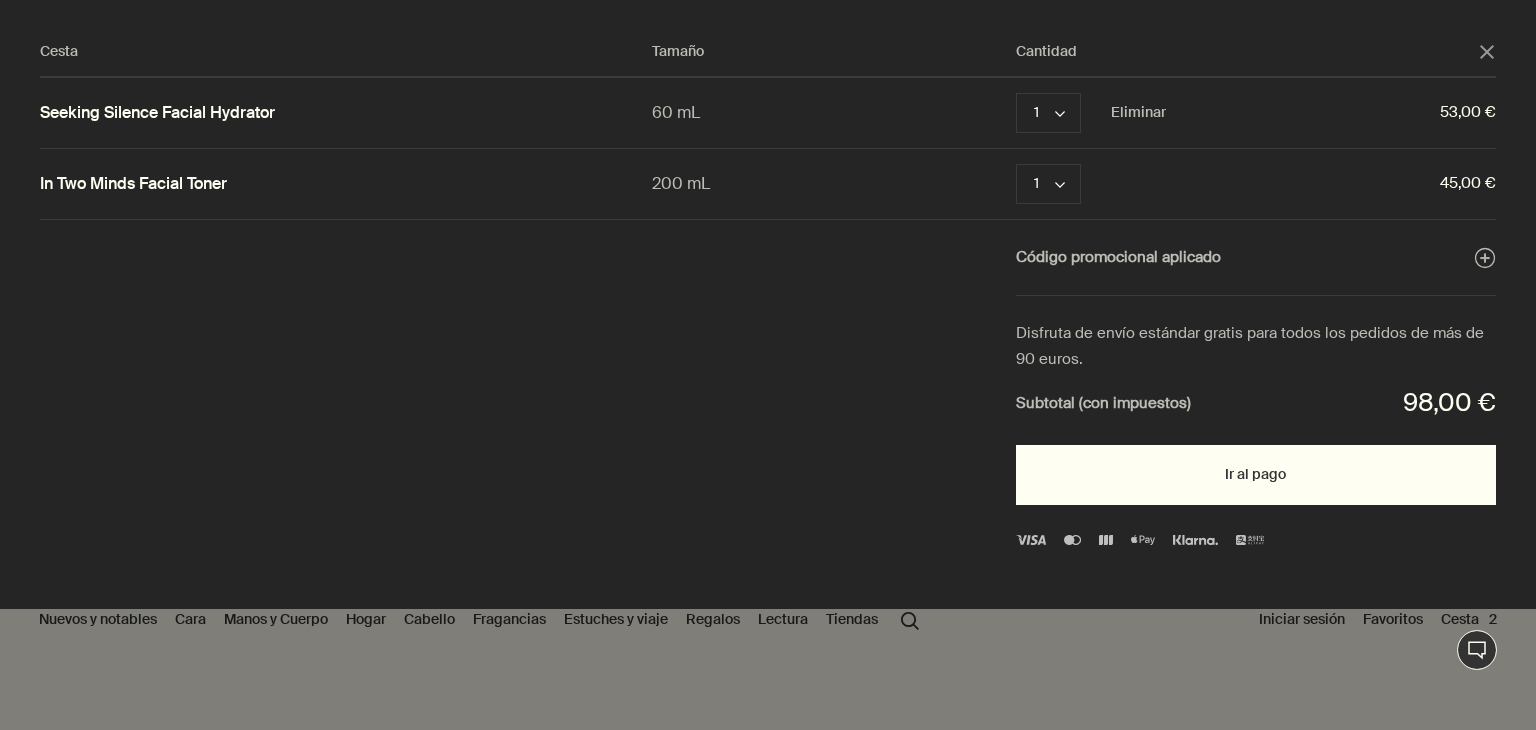 click on "Ir al pago" at bounding box center (1256, 475) 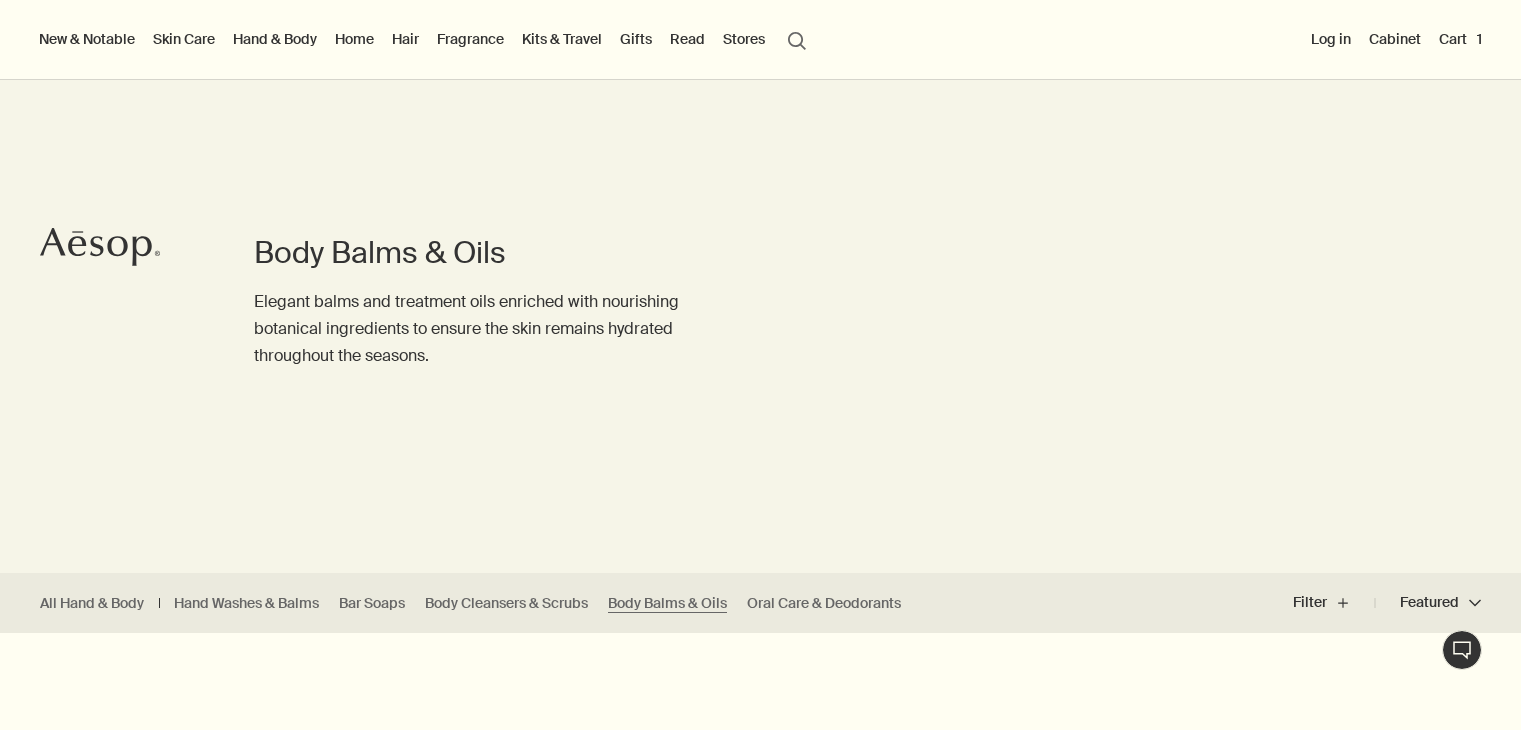 scroll, scrollTop: 0, scrollLeft: 0, axis: both 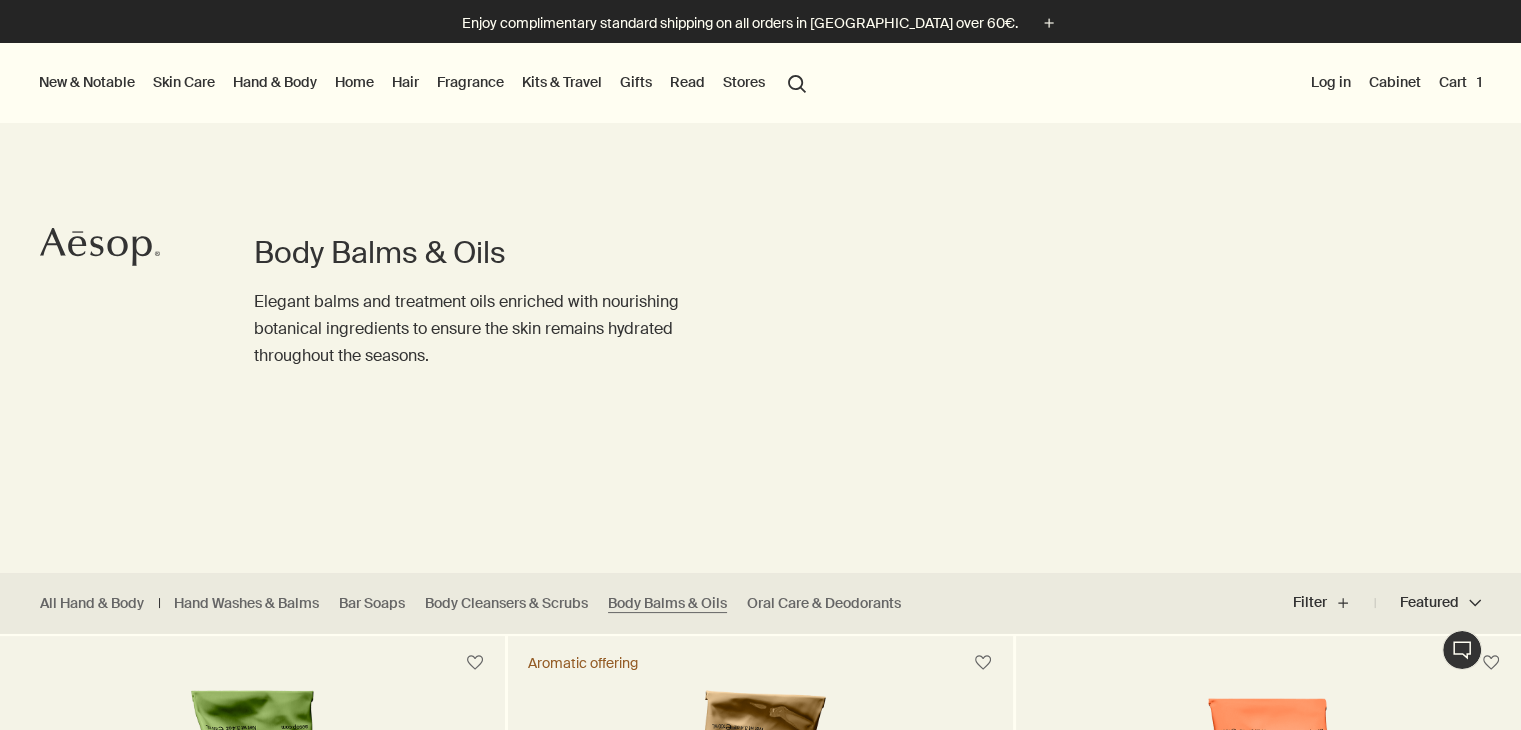 click on "Hand & Body" at bounding box center (275, 82) 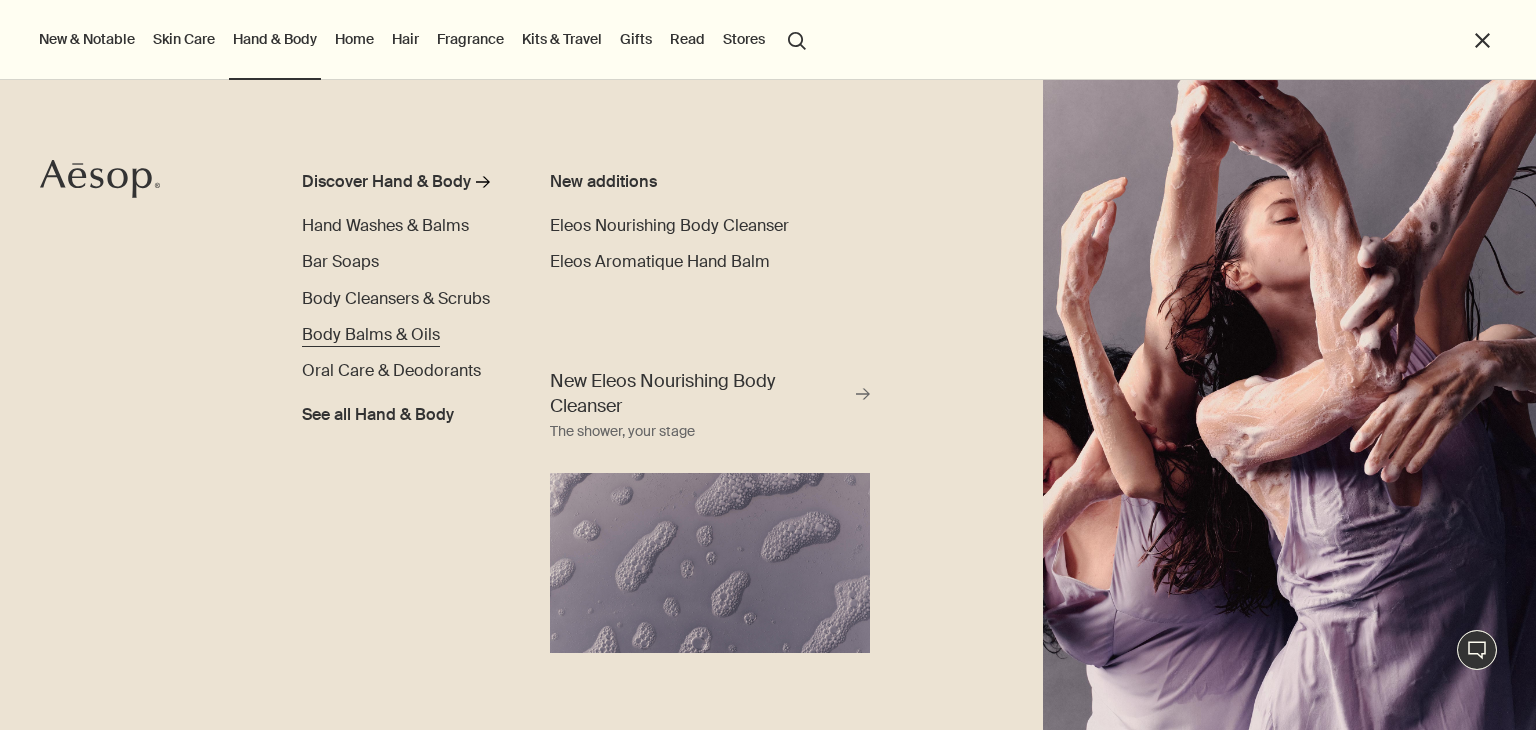 click on "Body Balms & Oils" at bounding box center (371, 334) 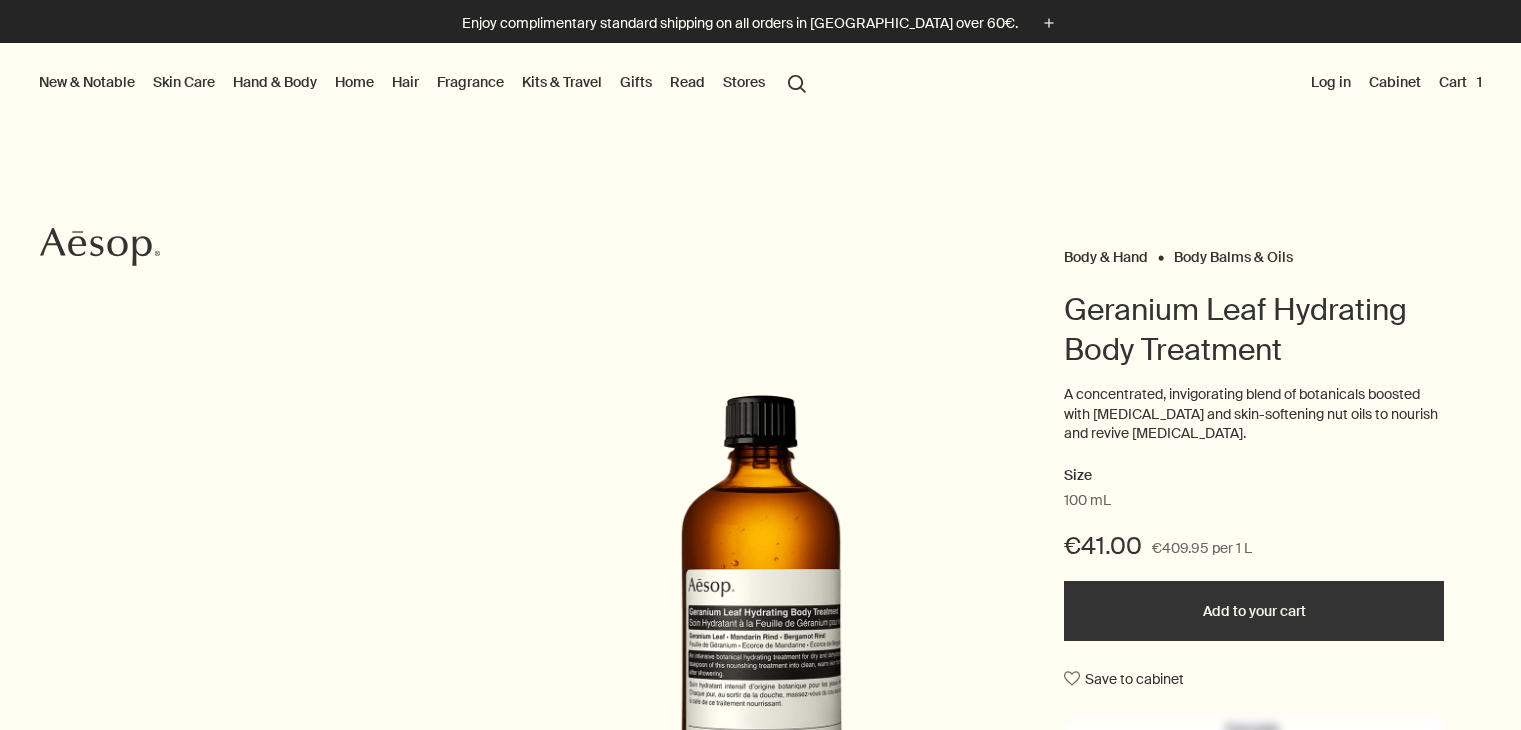 scroll, scrollTop: 0, scrollLeft: 0, axis: both 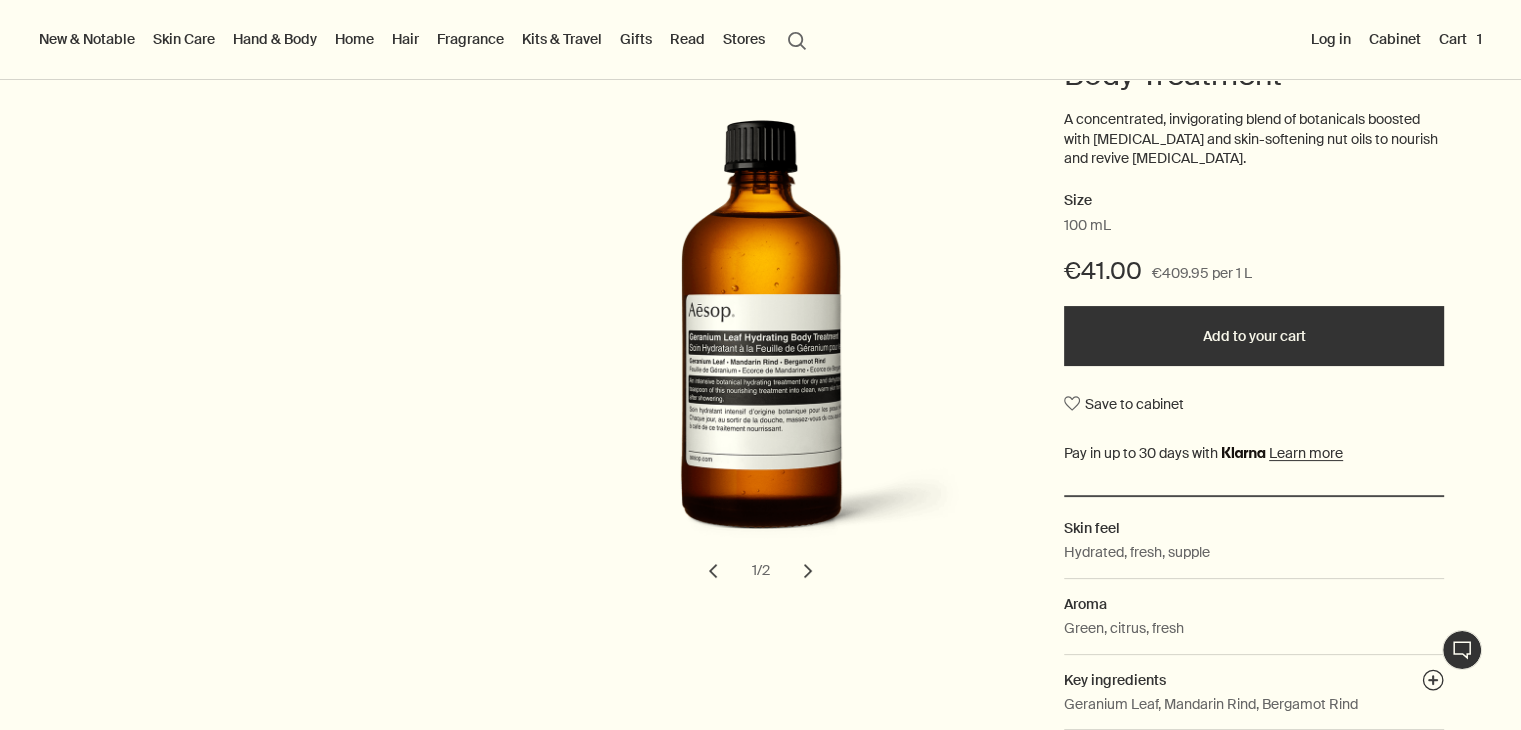 click on "chevron" at bounding box center (808, 571) 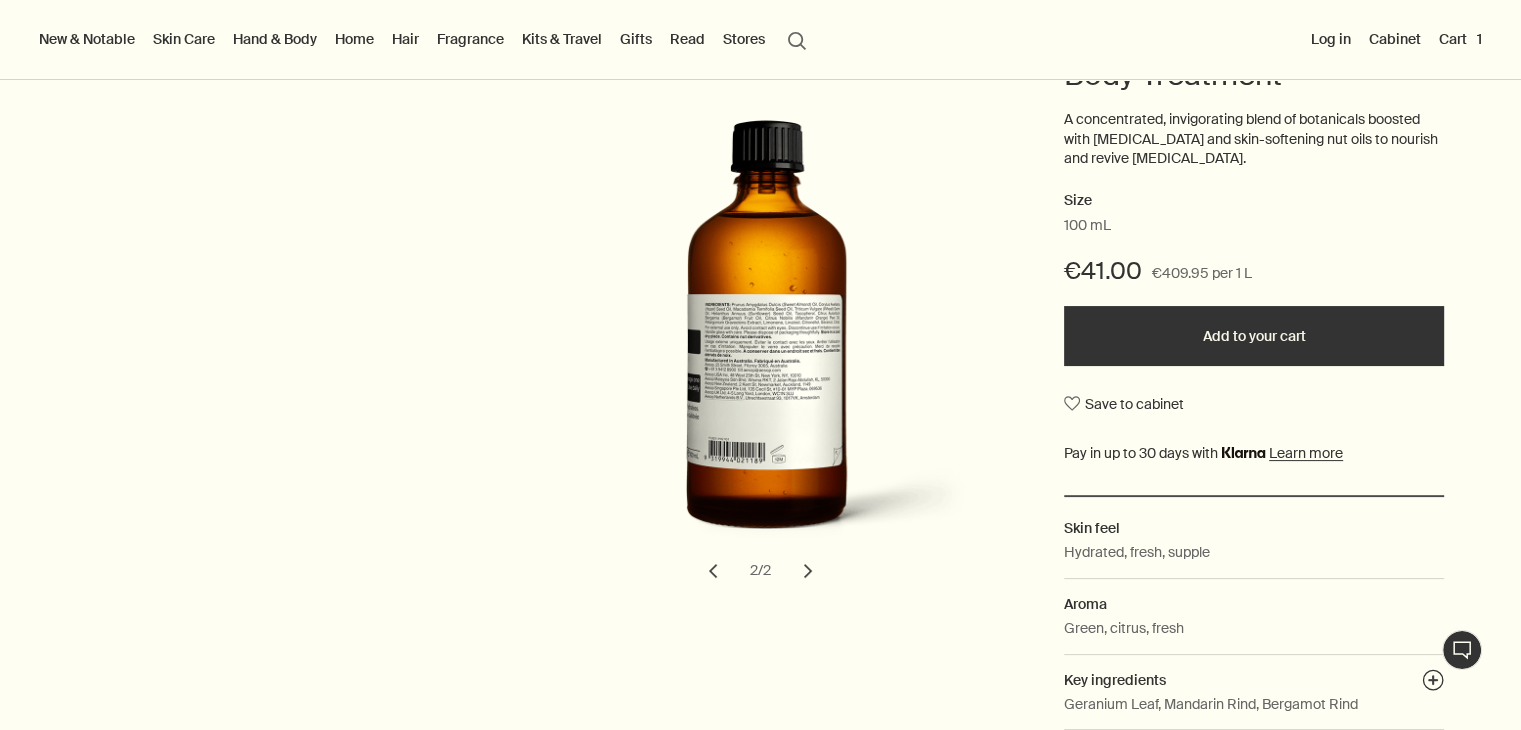 click on "chevron" at bounding box center [808, 571] 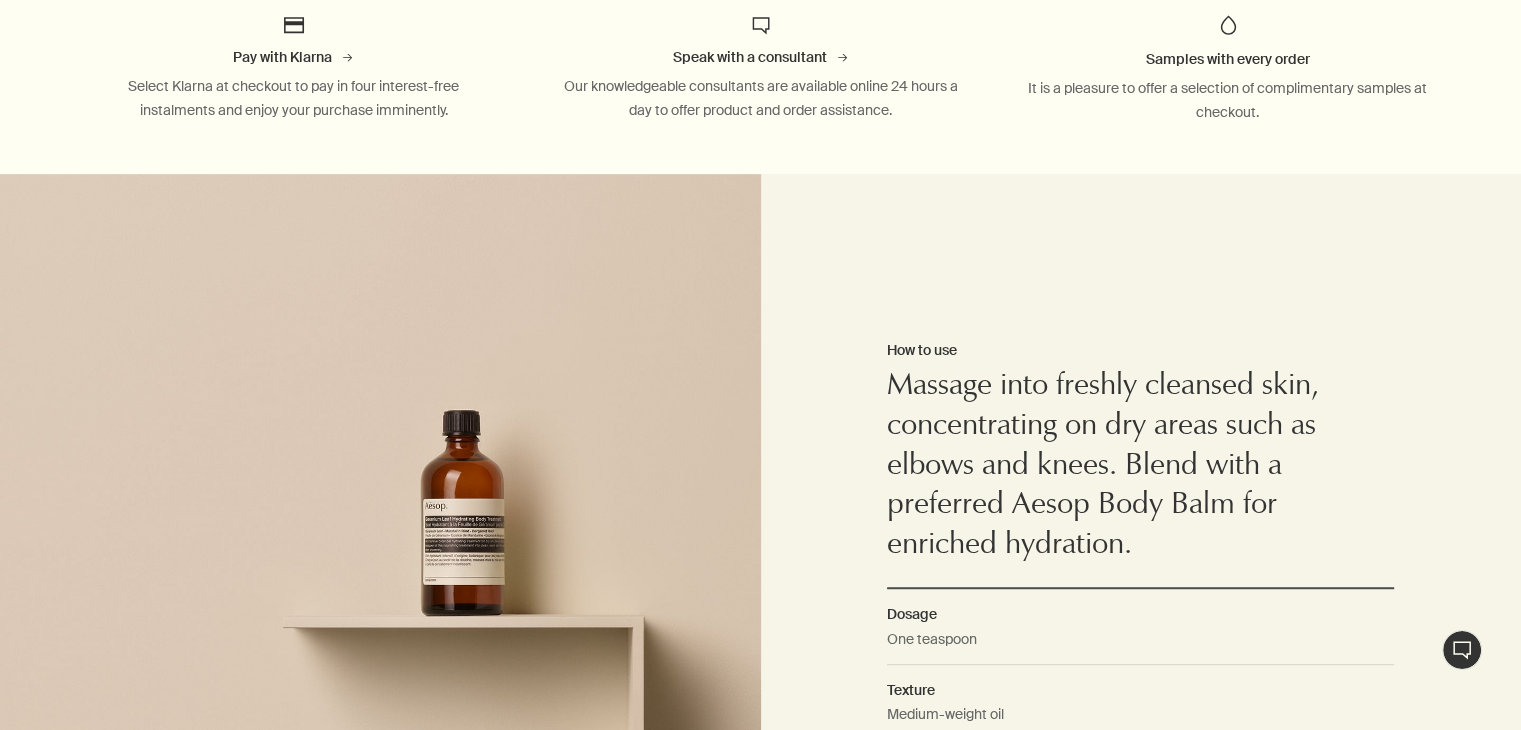 scroll, scrollTop: 1176, scrollLeft: 0, axis: vertical 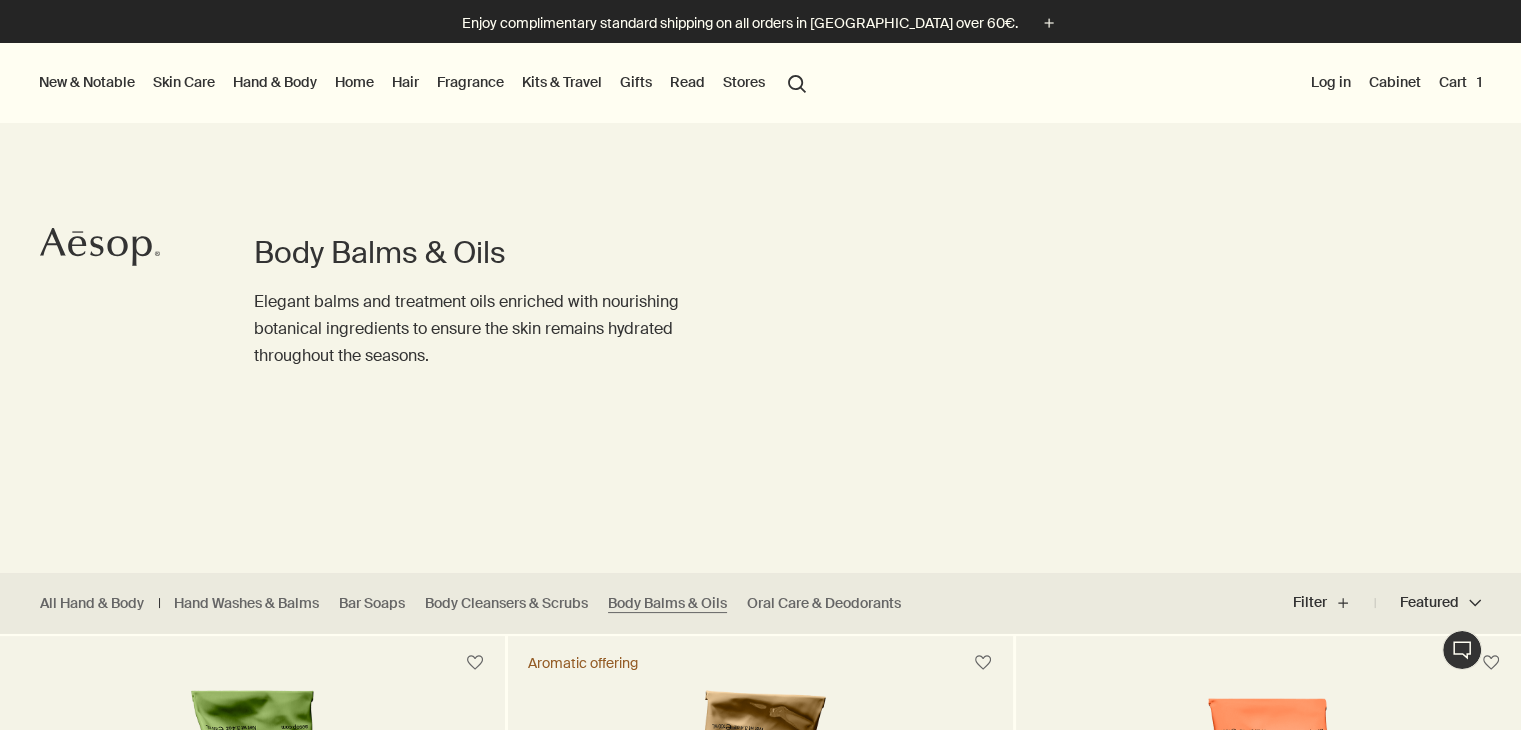 click on "search Search" at bounding box center [797, 82] 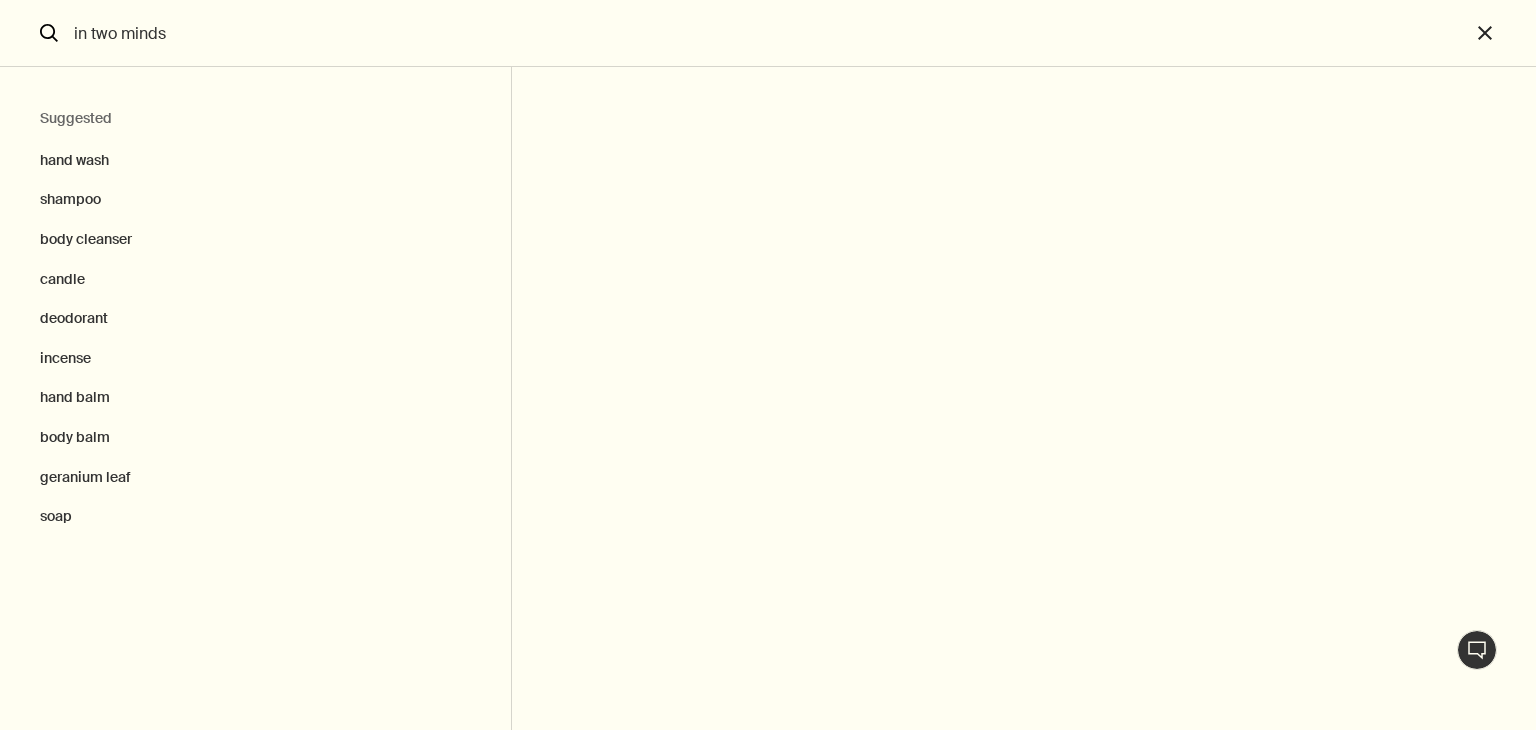 type on "in two minds" 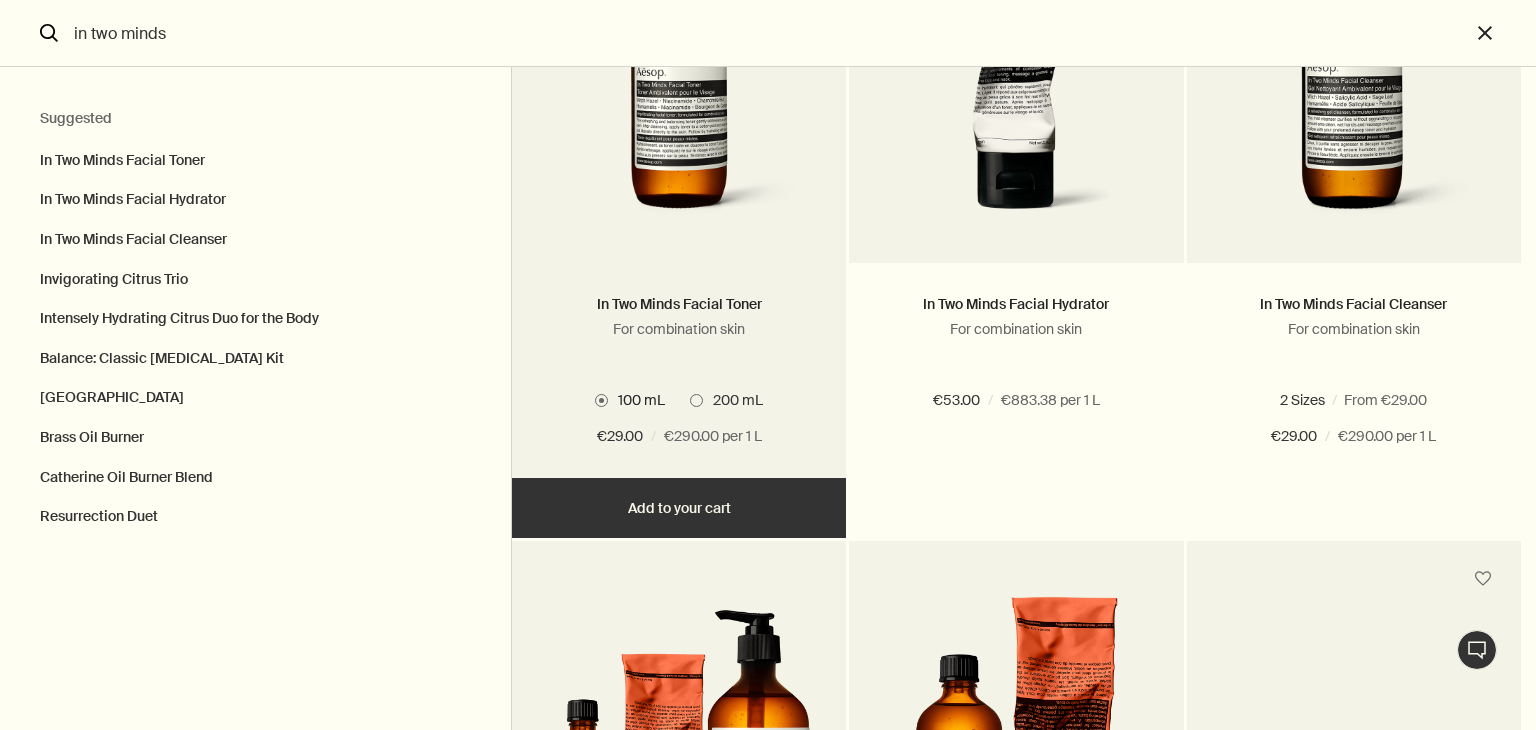 scroll, scrollTop: 176, scrollLeft: 0, axis: vertical 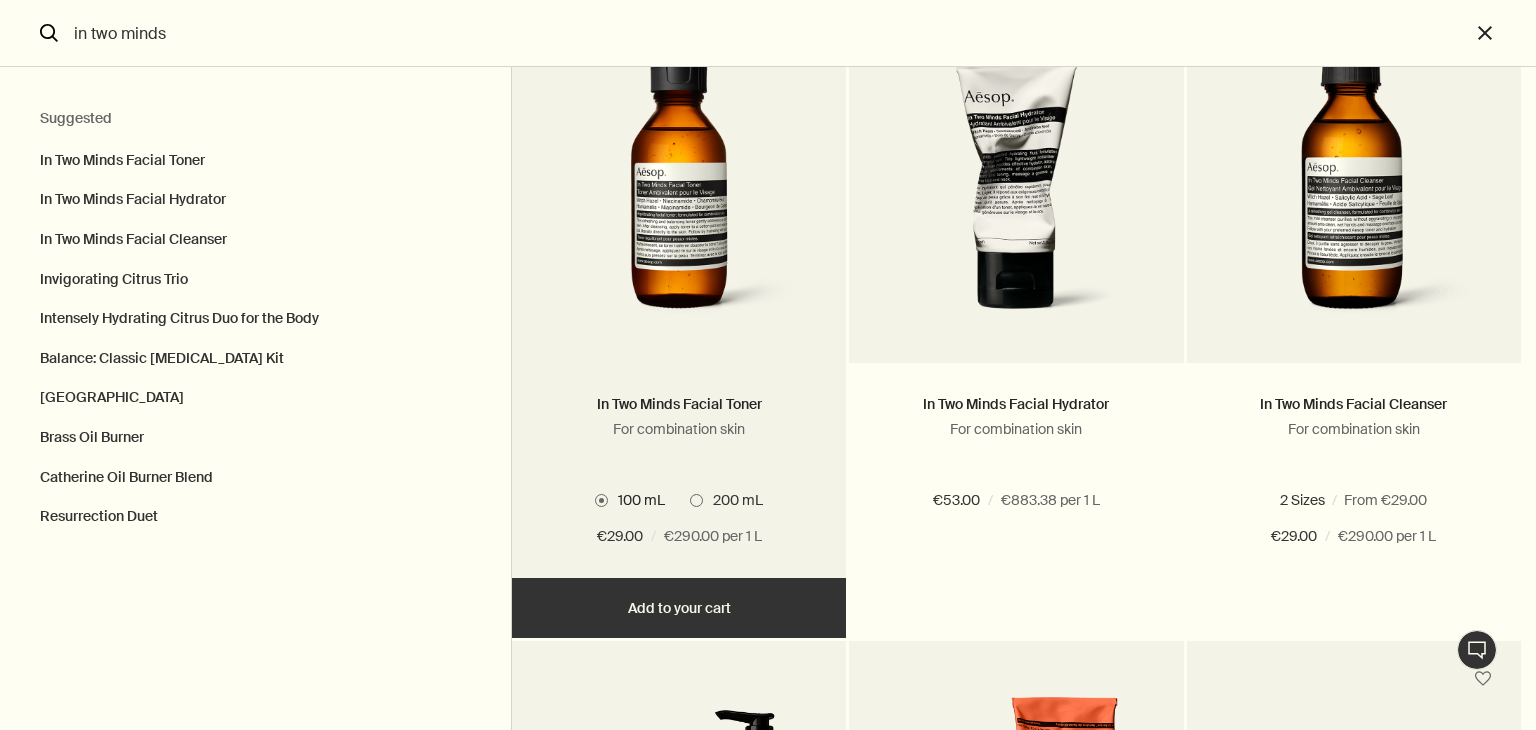 click at bounding box center (696, 500) 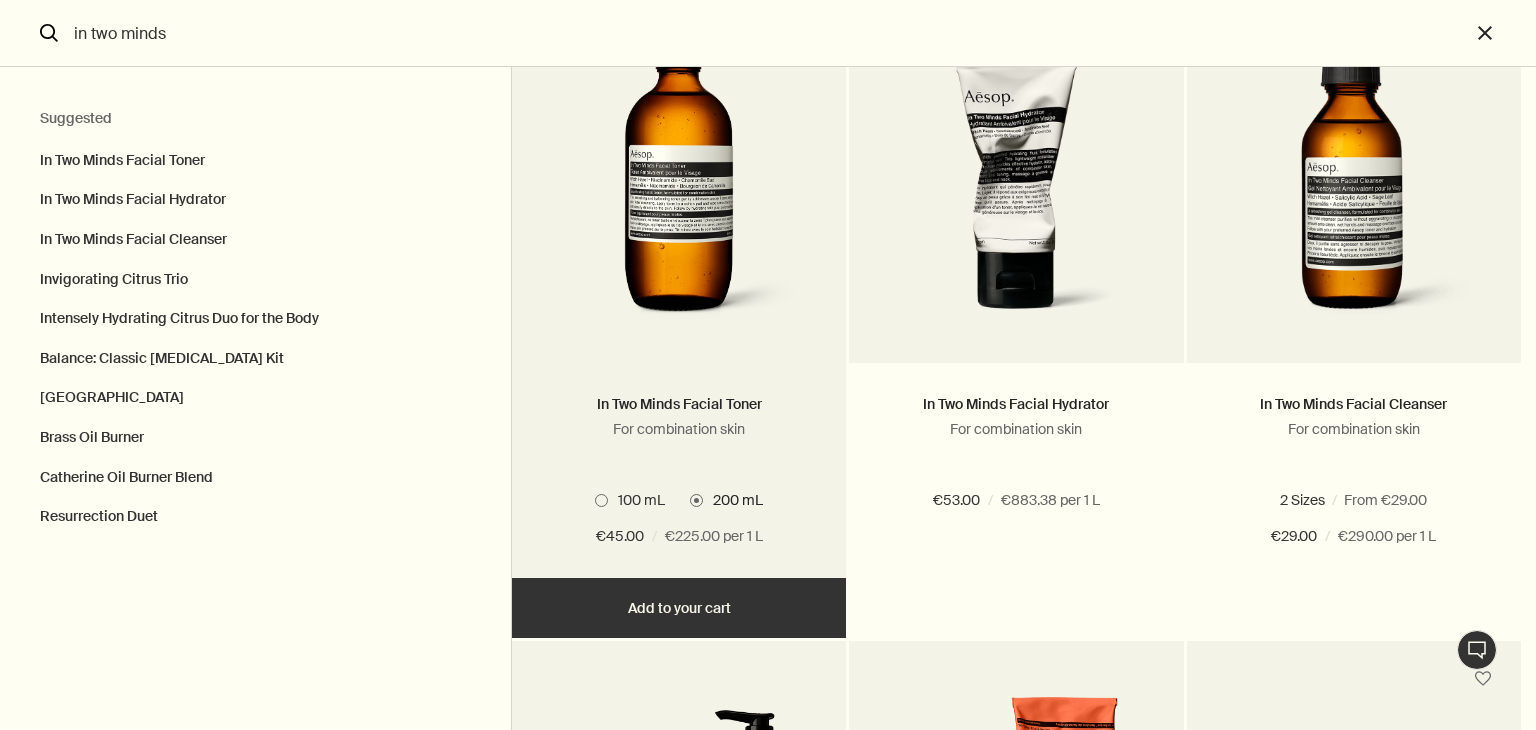 click on "Add Add to your cart" at bounding box center (679, 608) 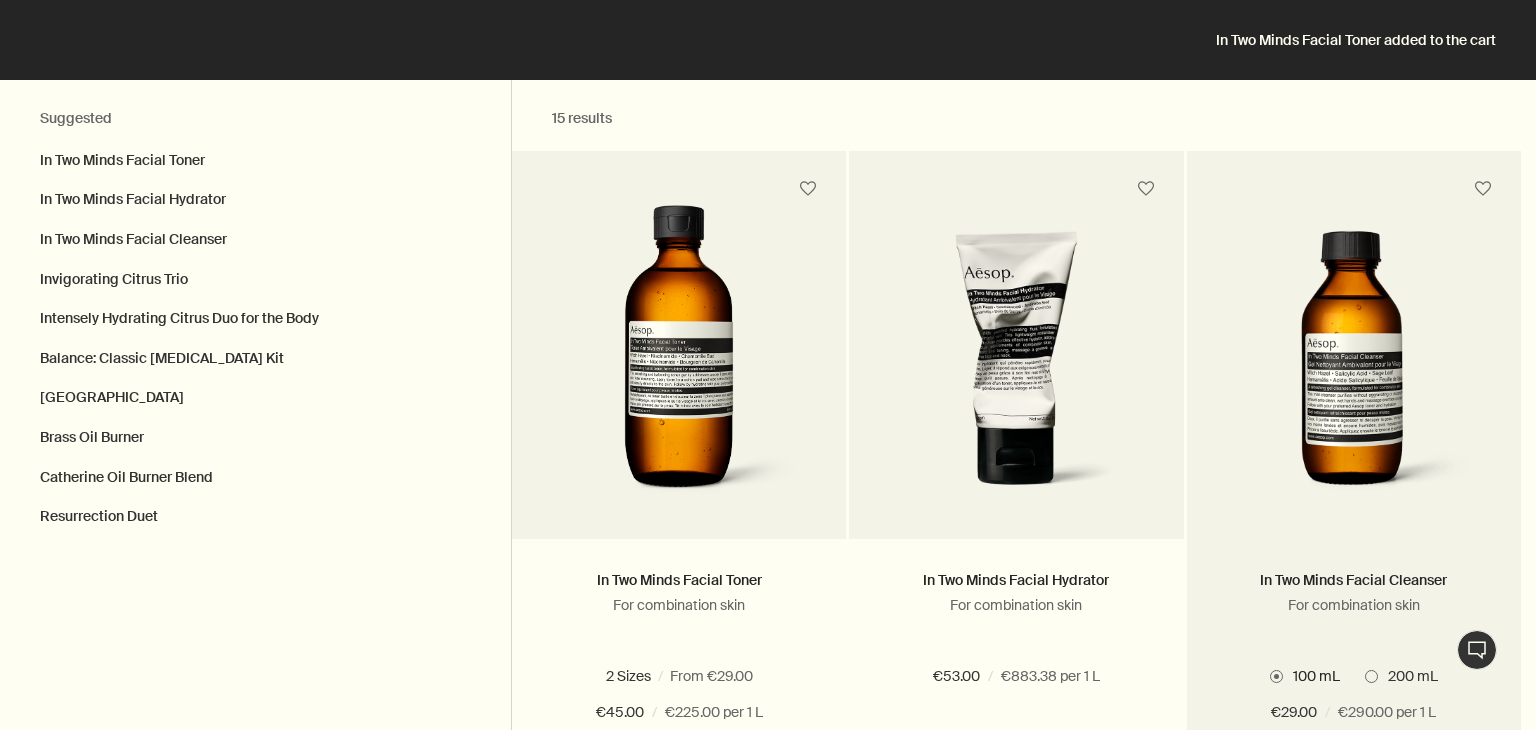 scroll, scrollTop: 0, scrollLeft: 0, axis: both 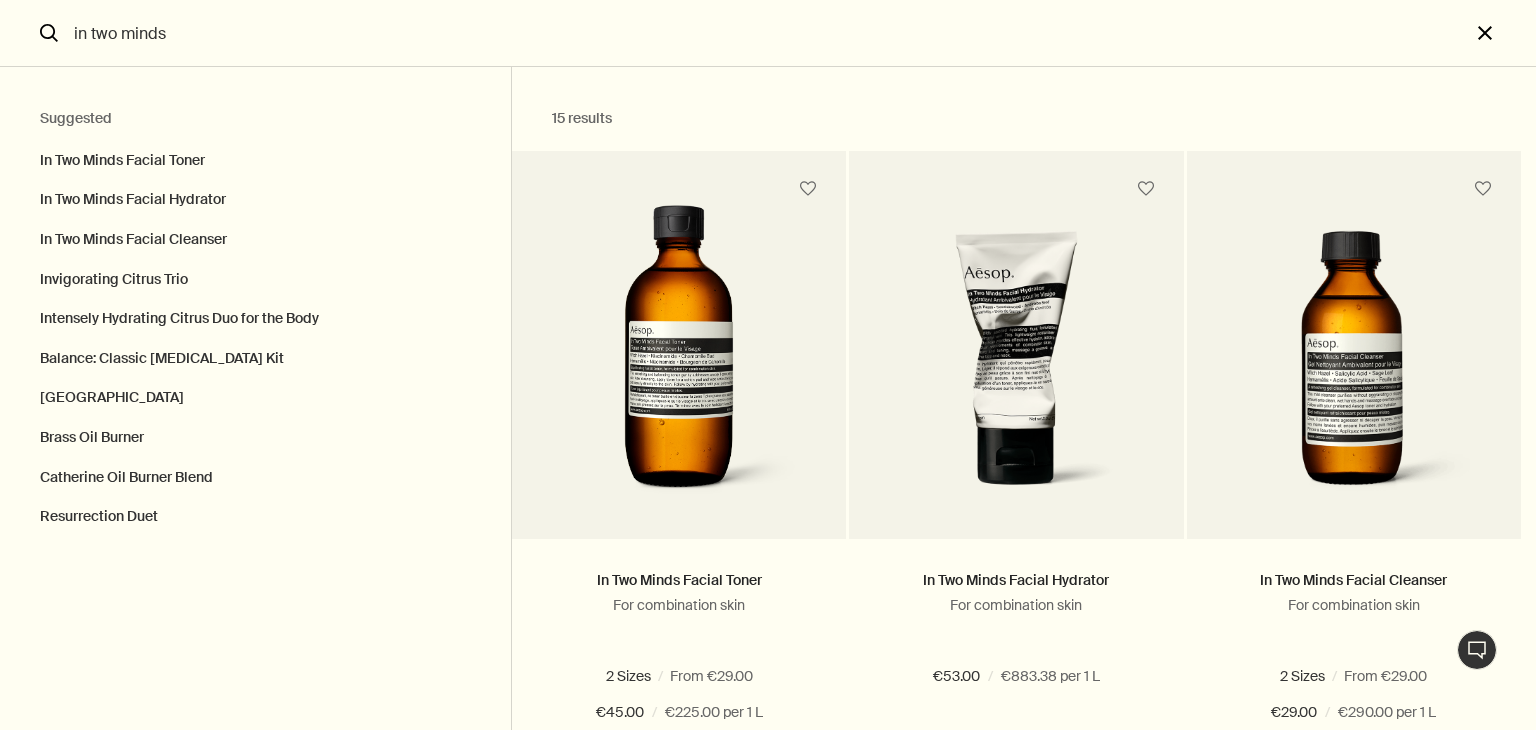 click on "close" at bounding box center (1503, 33) 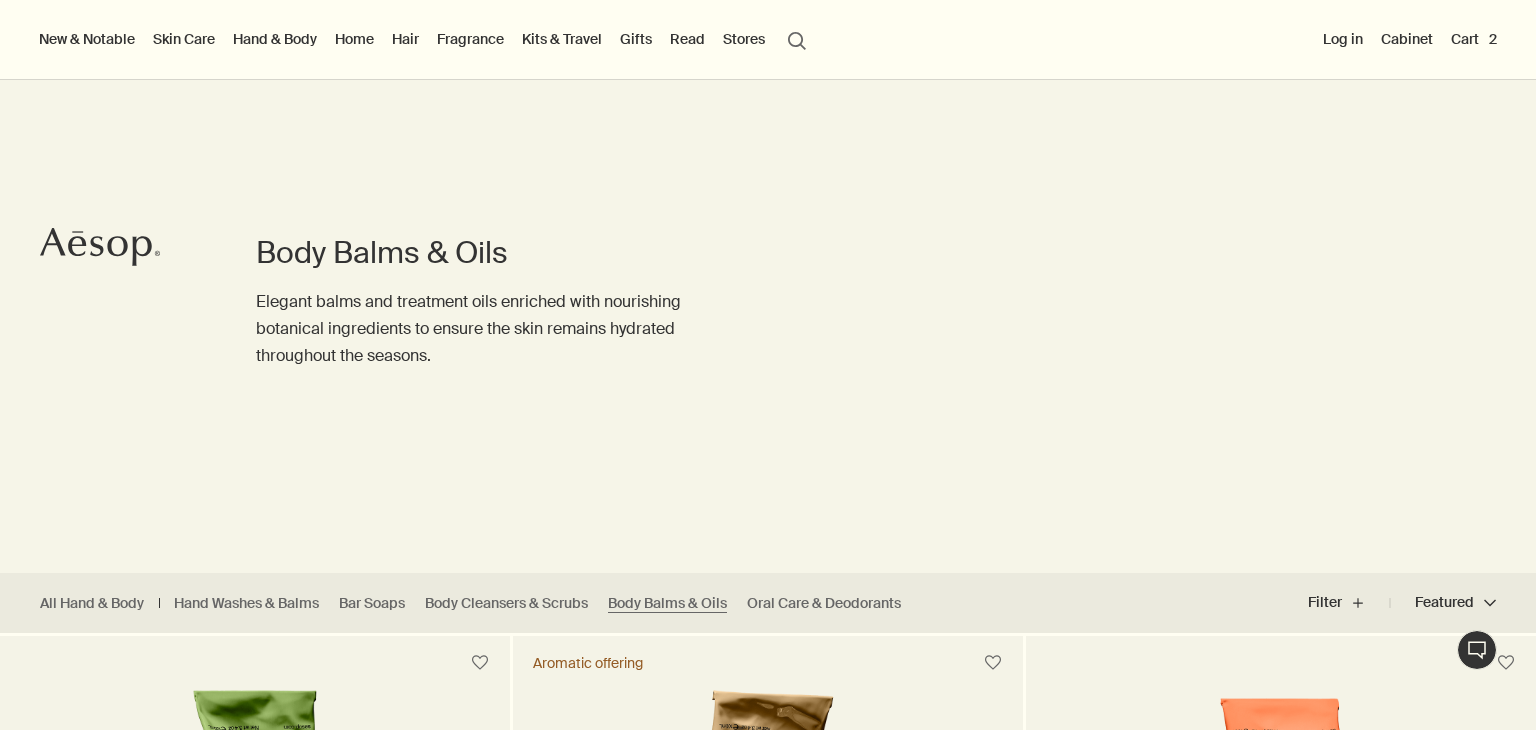 type 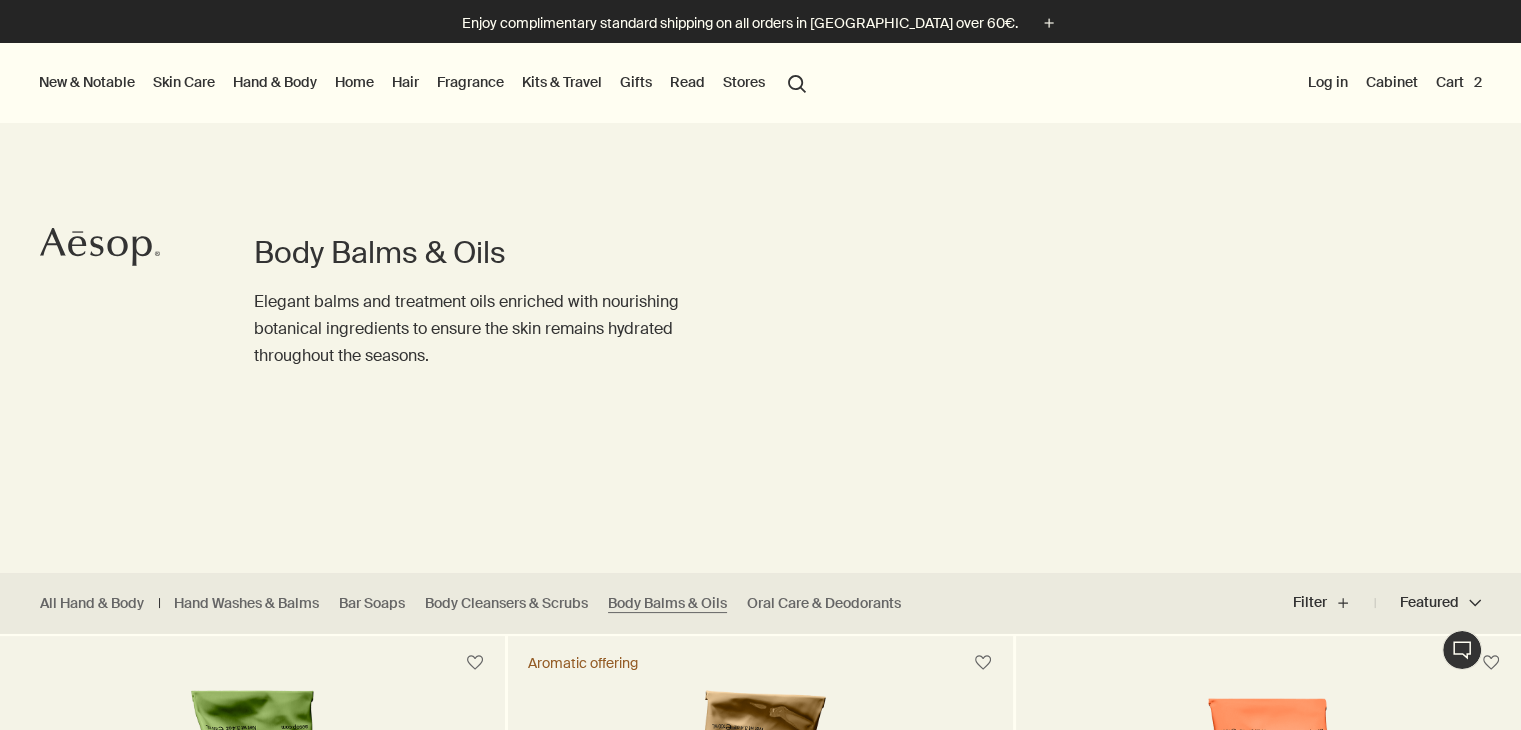 click on "Cart 2" at bounding box center [1459, 82] 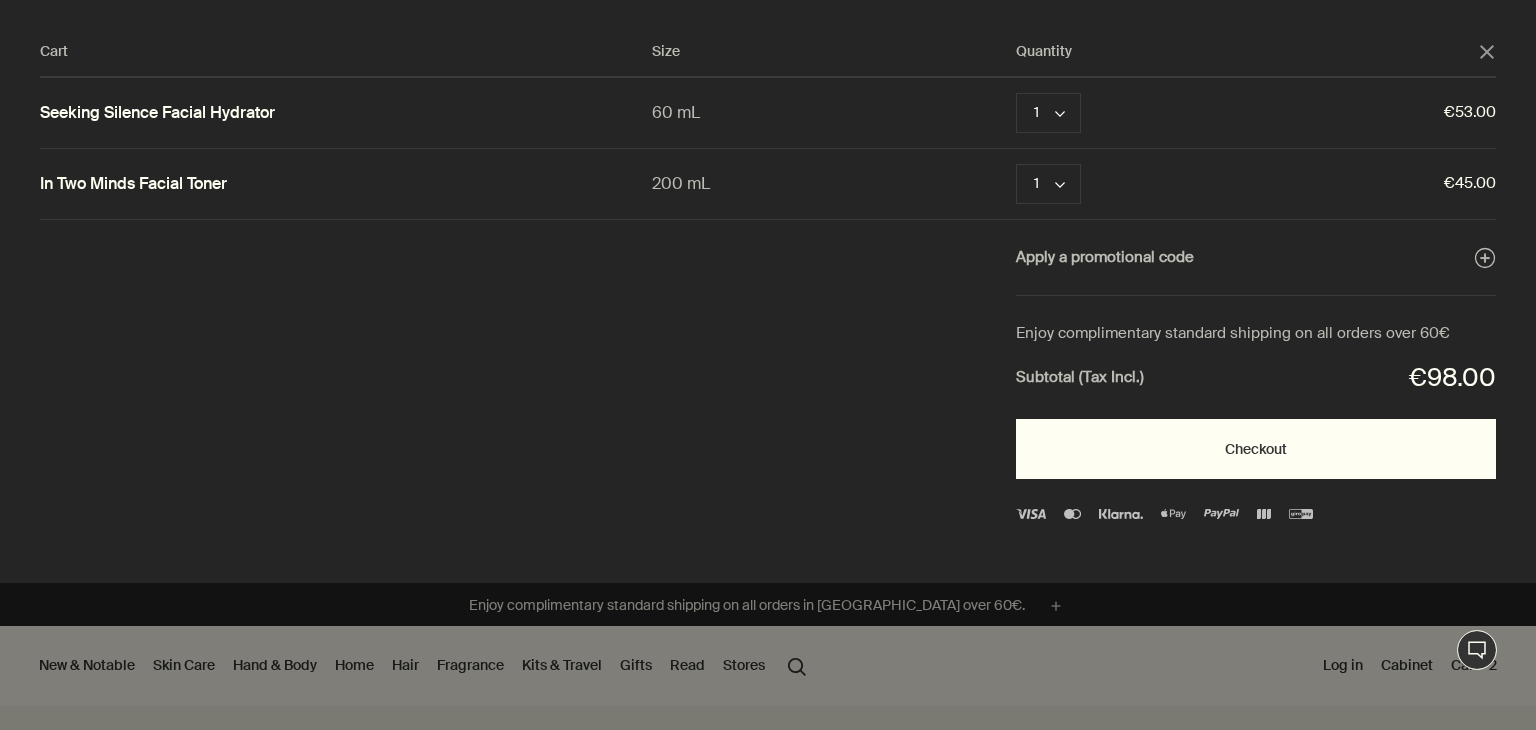 click on "Checkout" at bounding box center [1256, 449] 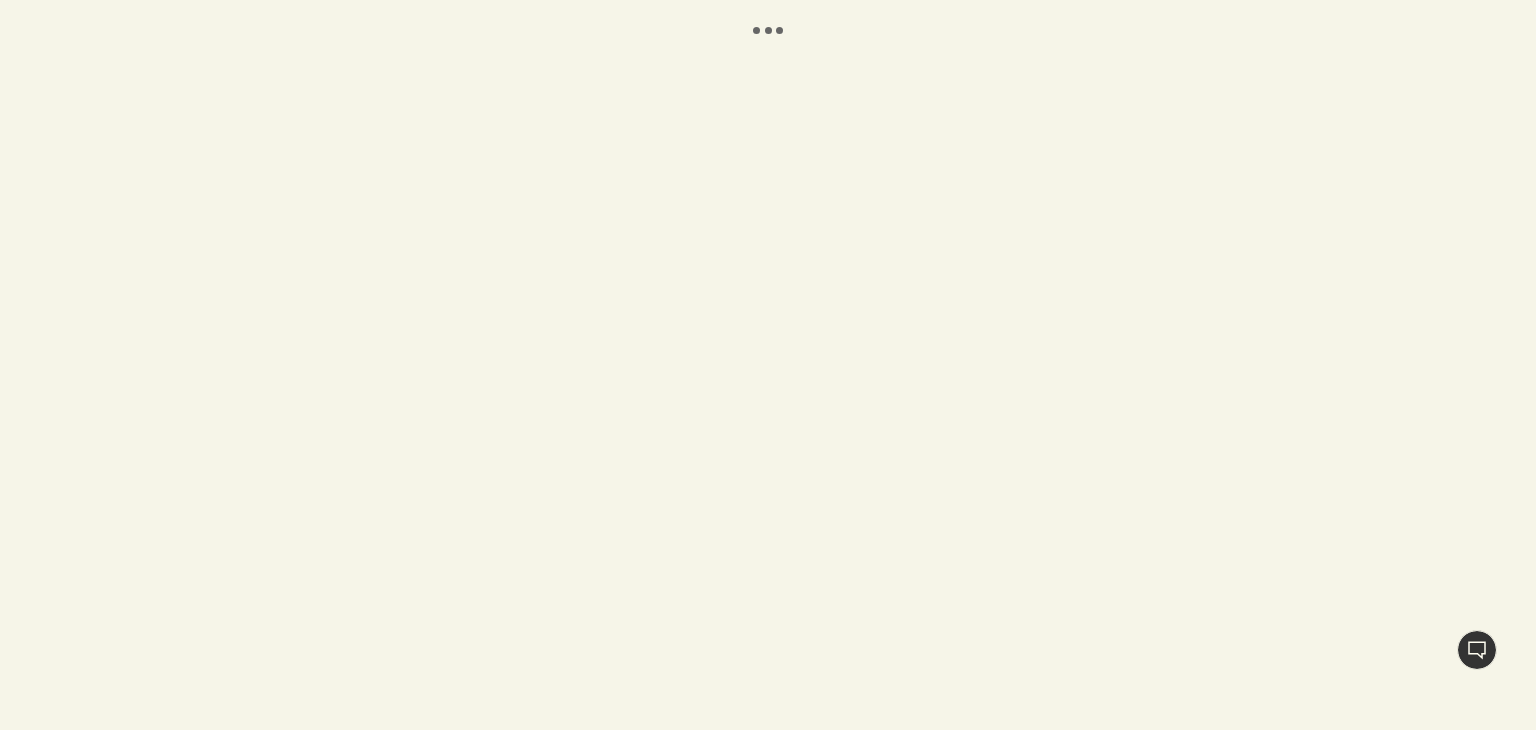 scroll, scrollTop: 0, scrollLeft: 0, axis: both 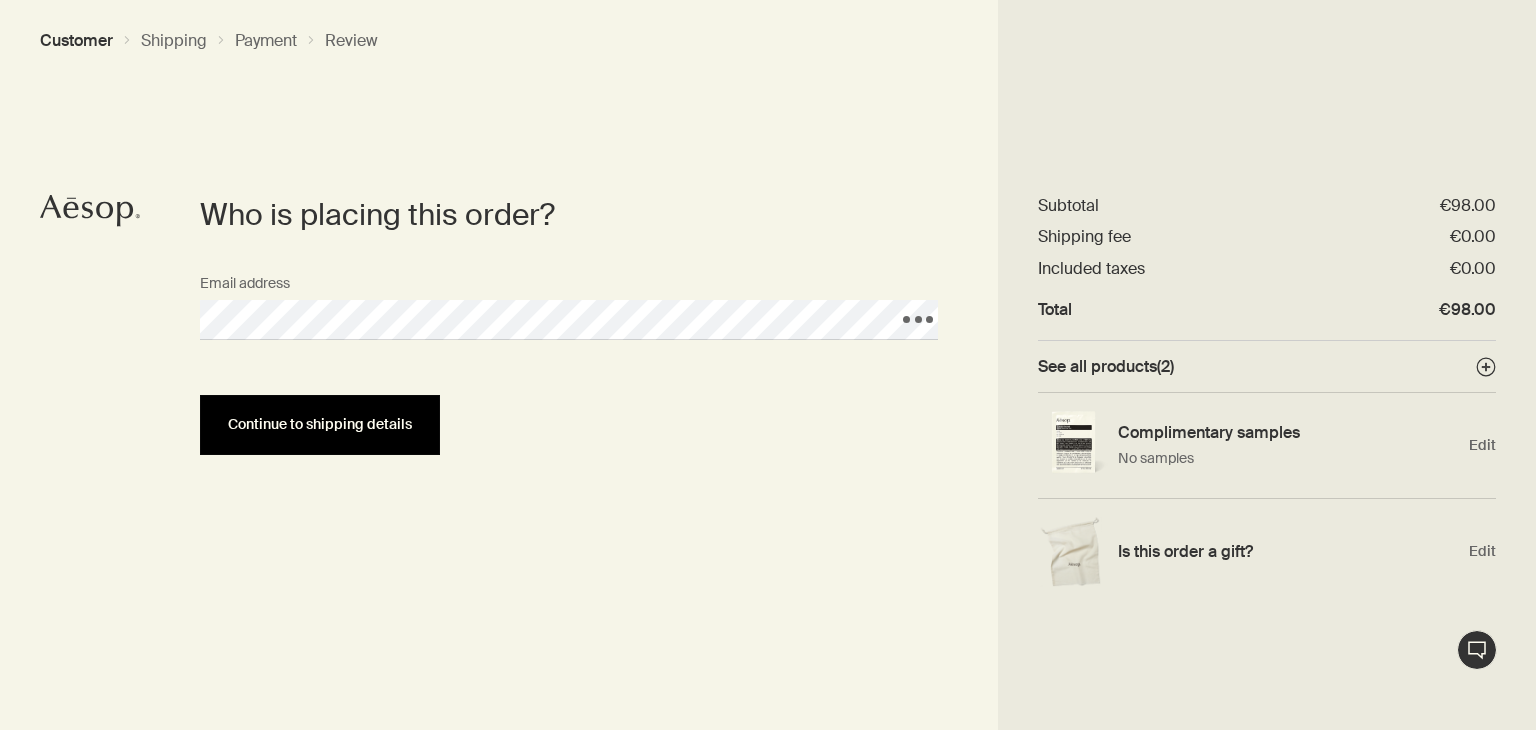 click on "Continue to shipping details" at bounding box center [320, 424] 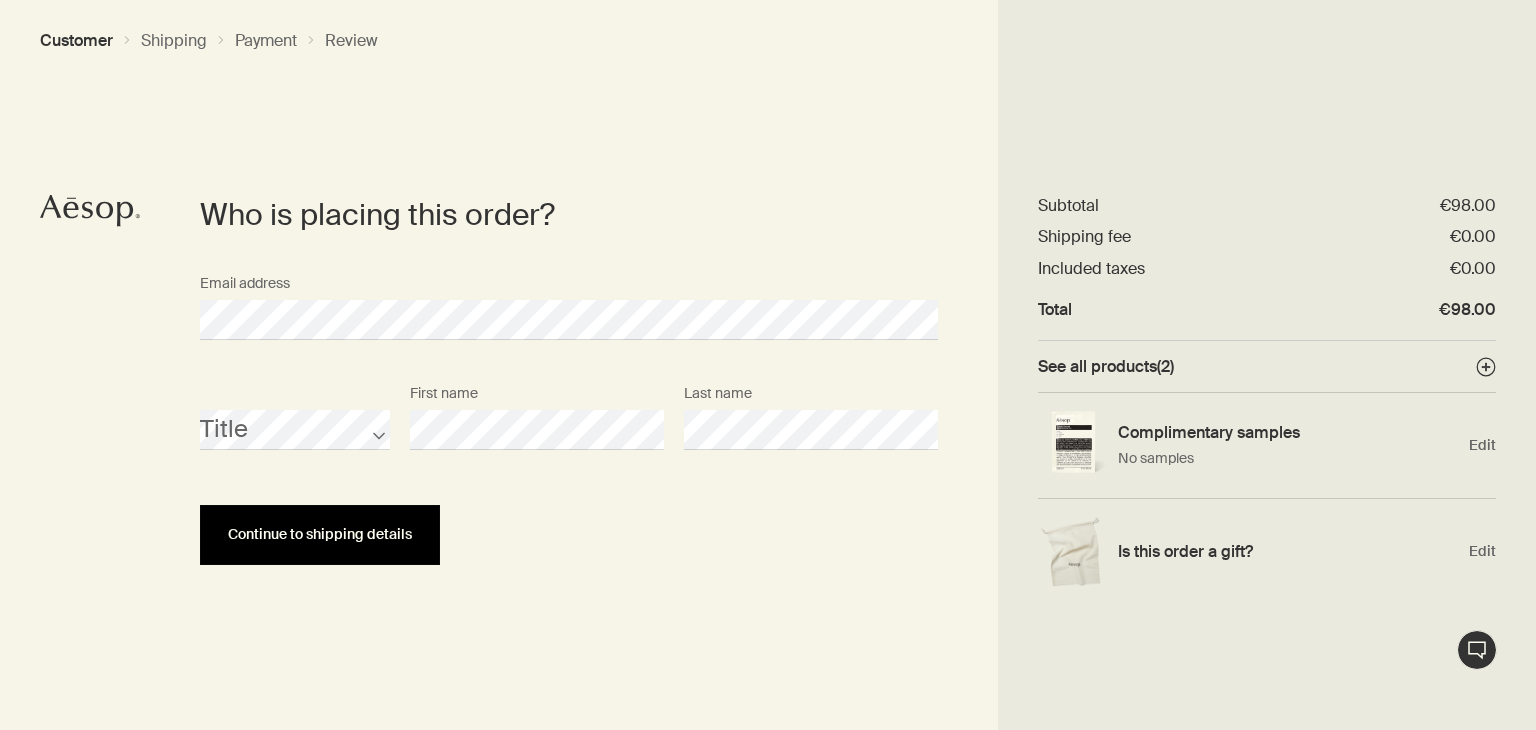 click on "Continue to shipping details" at bounding box center (320, 535) 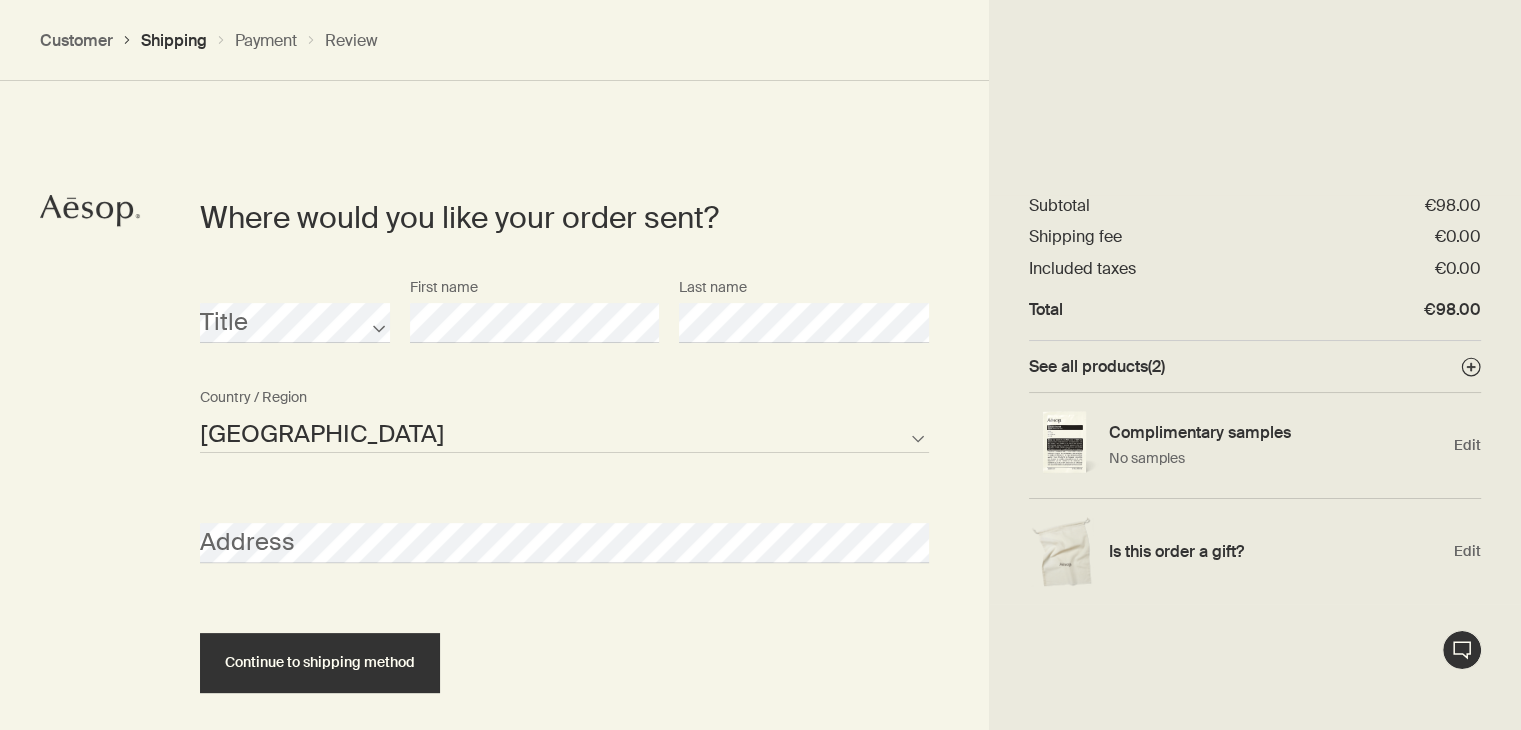scroll, scrollTop: 448, scrollLeft: 0, axis: vertical 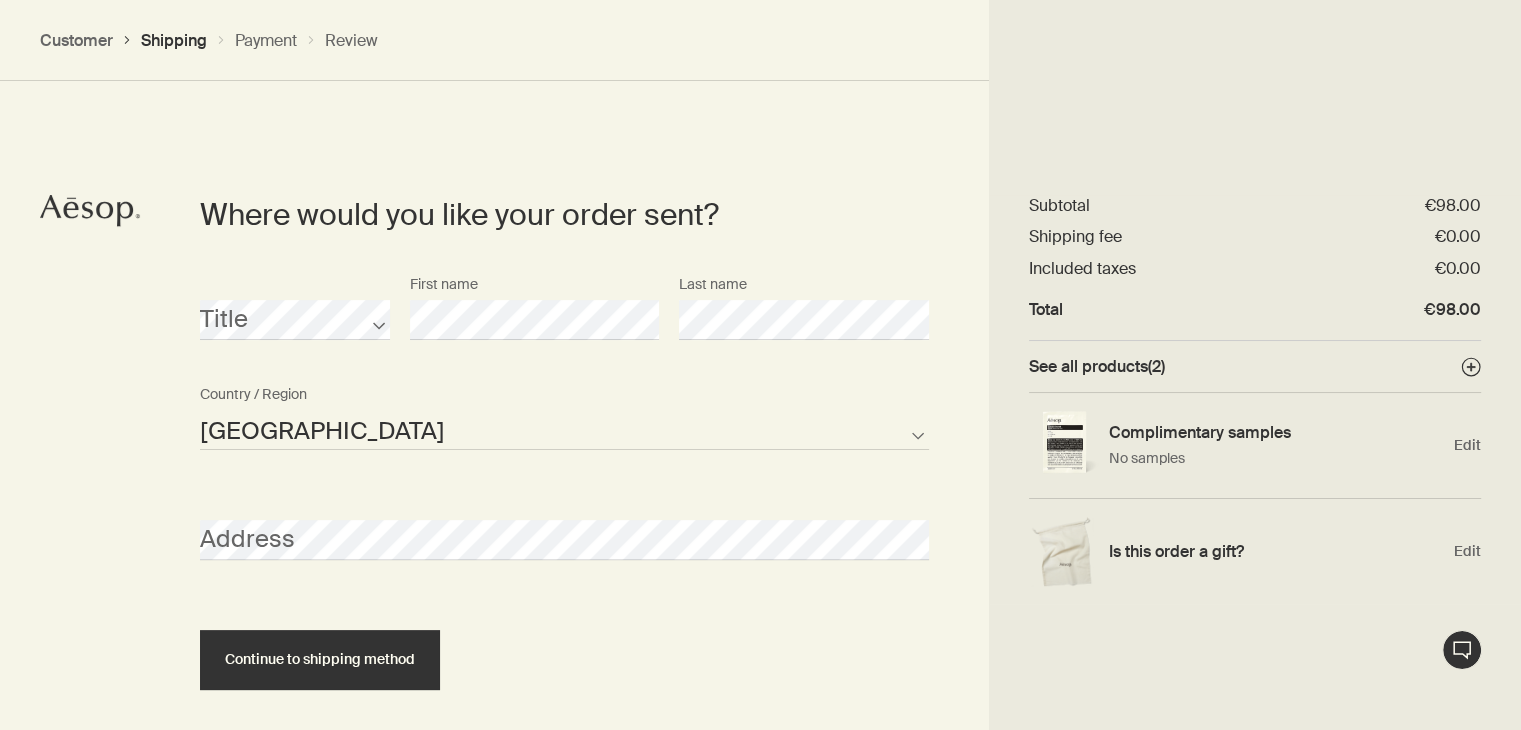 click on "[GEOGRAPHIC_DATA] [GEOGRAPHIC_DATA] [GEOGRAPHIC_DATA] [GEOGRAPHIC_DATA] [GEOGRAPHIC_DATA] [GEOGRAPHIC_DATA] [GEOGRAPHIC_DATA] [GEOGRAPHIC_DATA] [GEOGRAPHIC_DATA] [GEOGRAPHIC_DATA] [GEOGRAPHIC_DATA] [GEOGRAPHIC_DATA] [GEOGRAPHIC_DATA] [GEOGRAPHIC_DATA] [GEOGRAPHIC_DATA] [GEOGRAPHIC_DATA] [GEOGRAPHIC_DATA] Not listed" at bounding box center [564, 430] 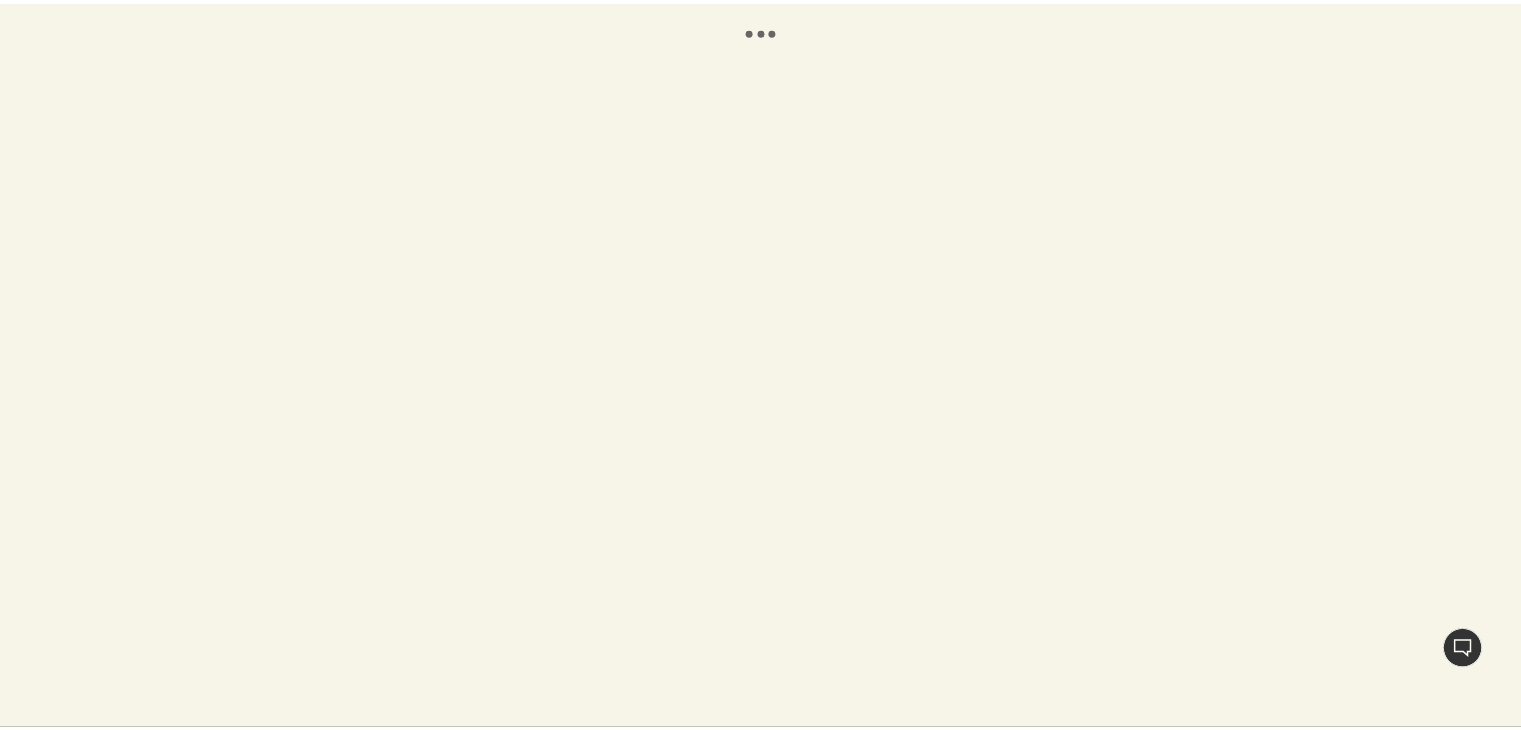 scroll, scrollTop: 0, scrollLeft: 0, axis: both 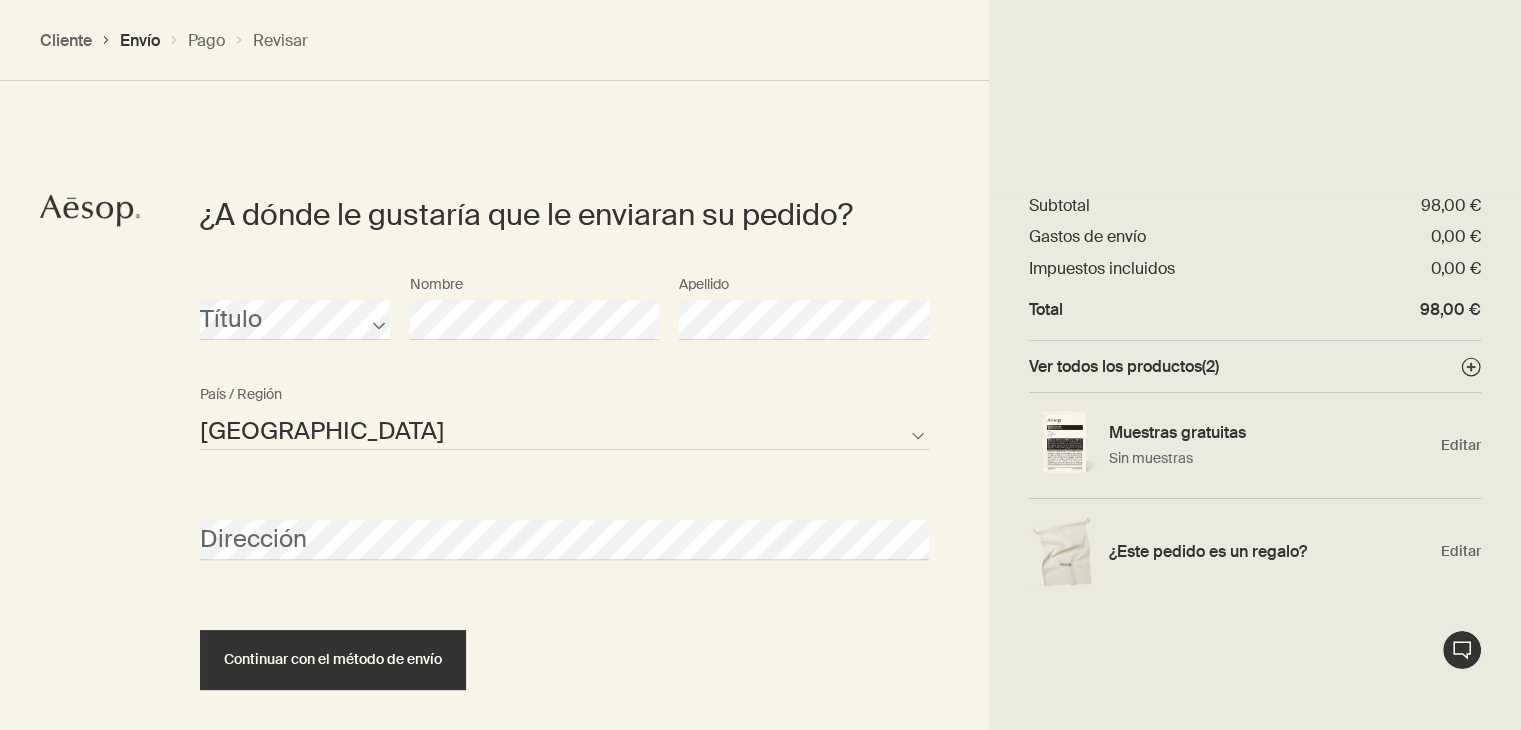 click on "[GEOGRAPHIC_DATA] [GEOGRAPHIC_DATA][PERSON_NAME][GEOGRAPHIC_DATA] [GEOGRAPHIC_DATA] [GEOGRAPHIC_DATA] [GEOGRAPHIC_DATA] [GEOGRAPHIC_DATA] [GEOGRAPHIC_DATA] [GEOGRAPHIC_DATA] [GEOGRAPHIC_DATA] [GEOGRAPHIC_DATA] País / región no incluida" at bounding box center [564, 430] 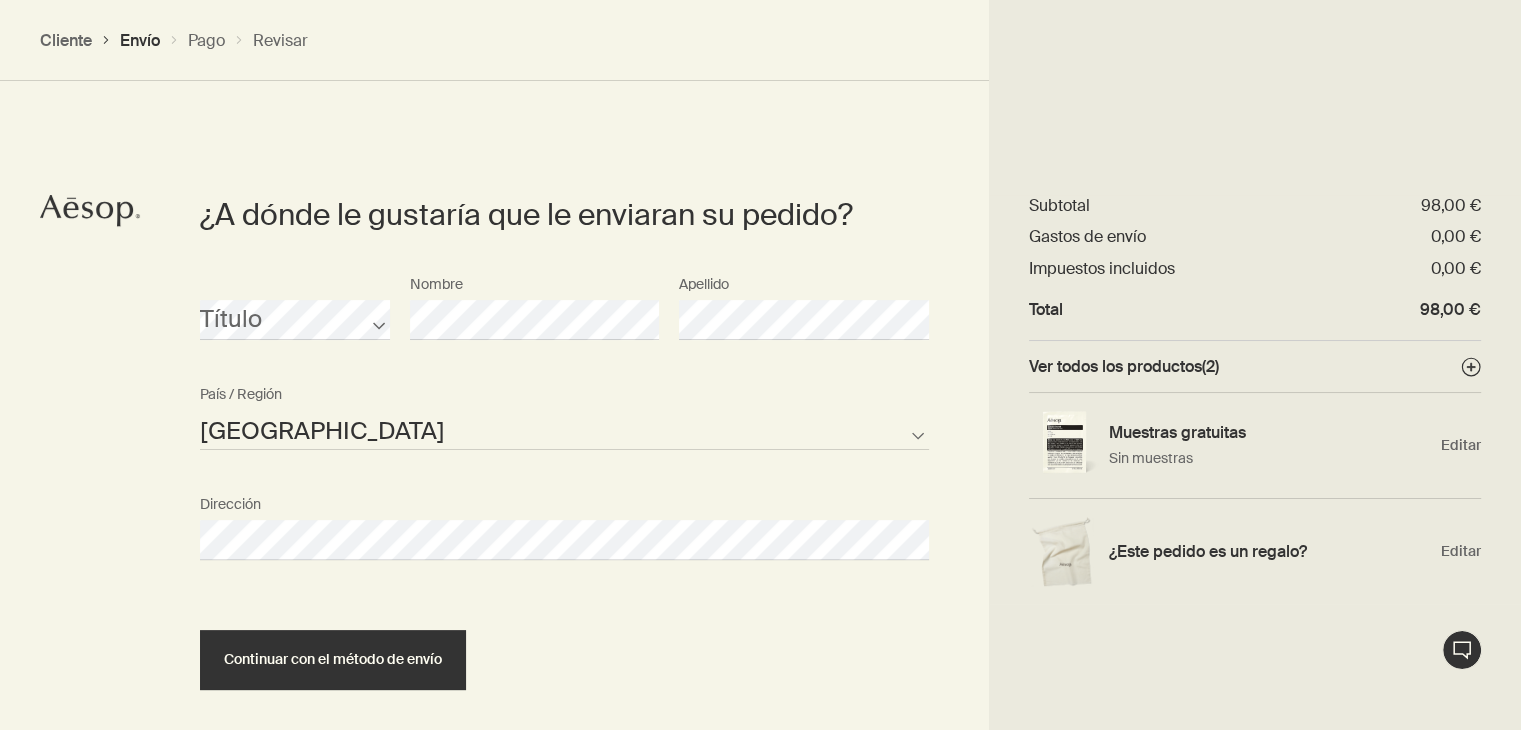select on "ES" 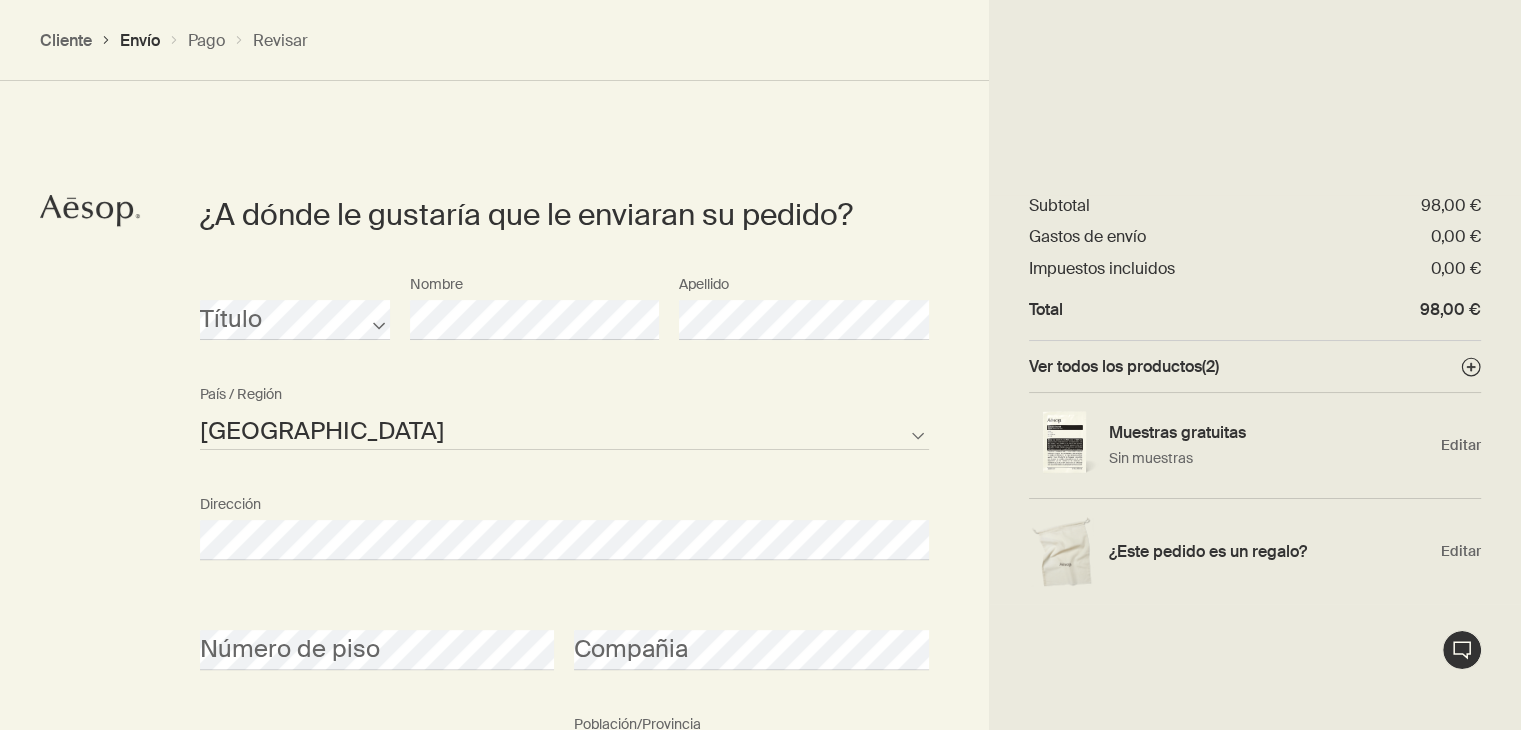 type on "[GEOGRAPHIC_DATA]" 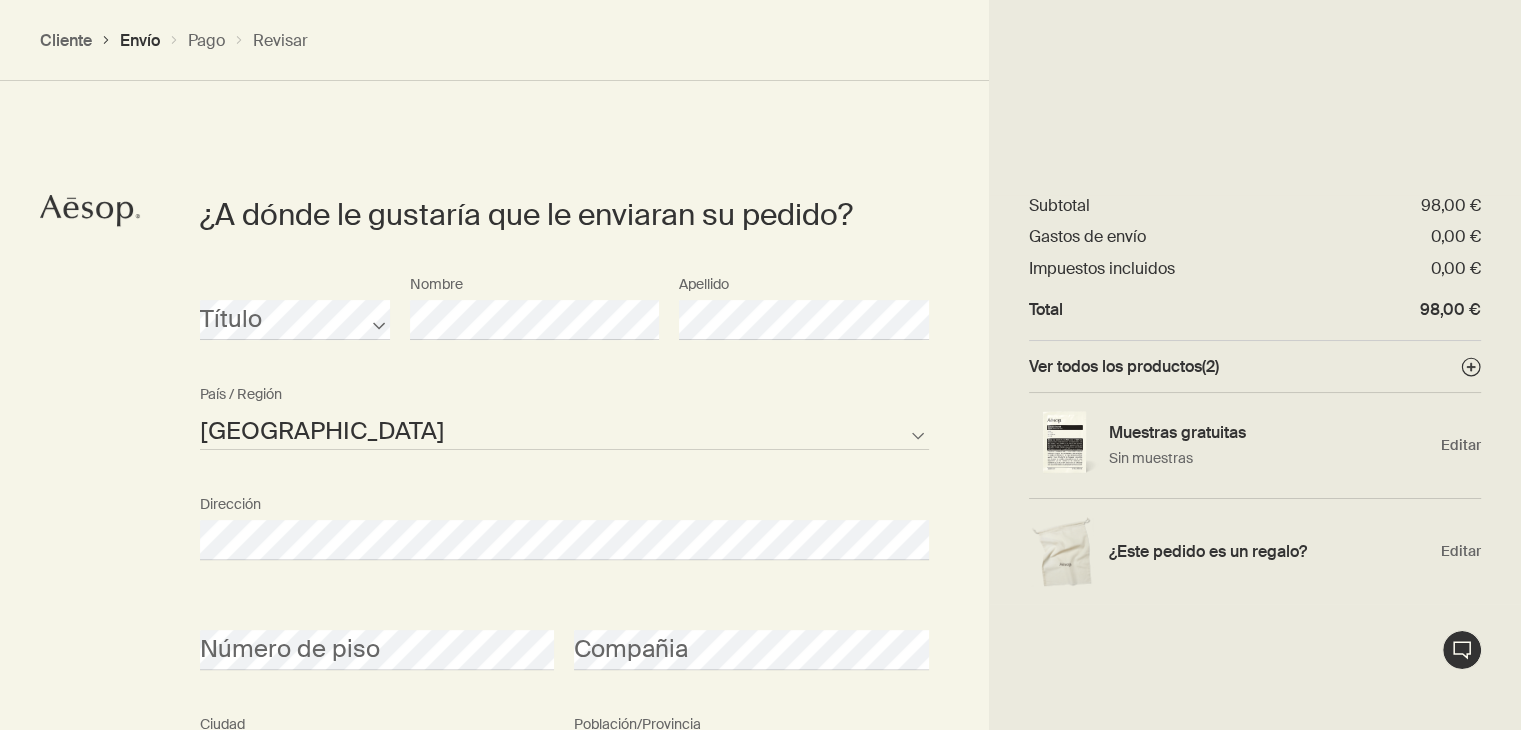 scroll, scrollTop: 616, scrollLeft: 0, axis: vertical 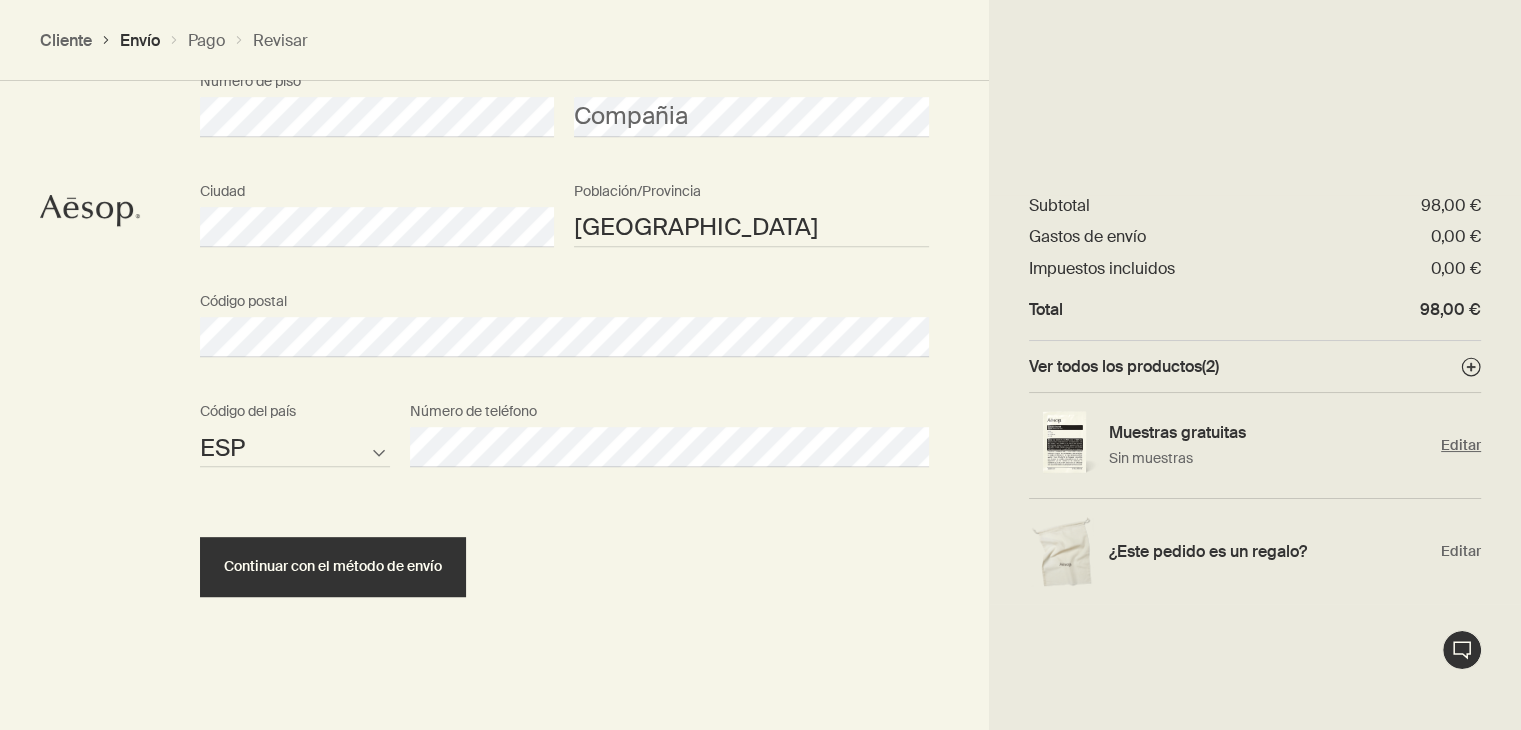 click on "Editar" at bounding box center [1461, 445] 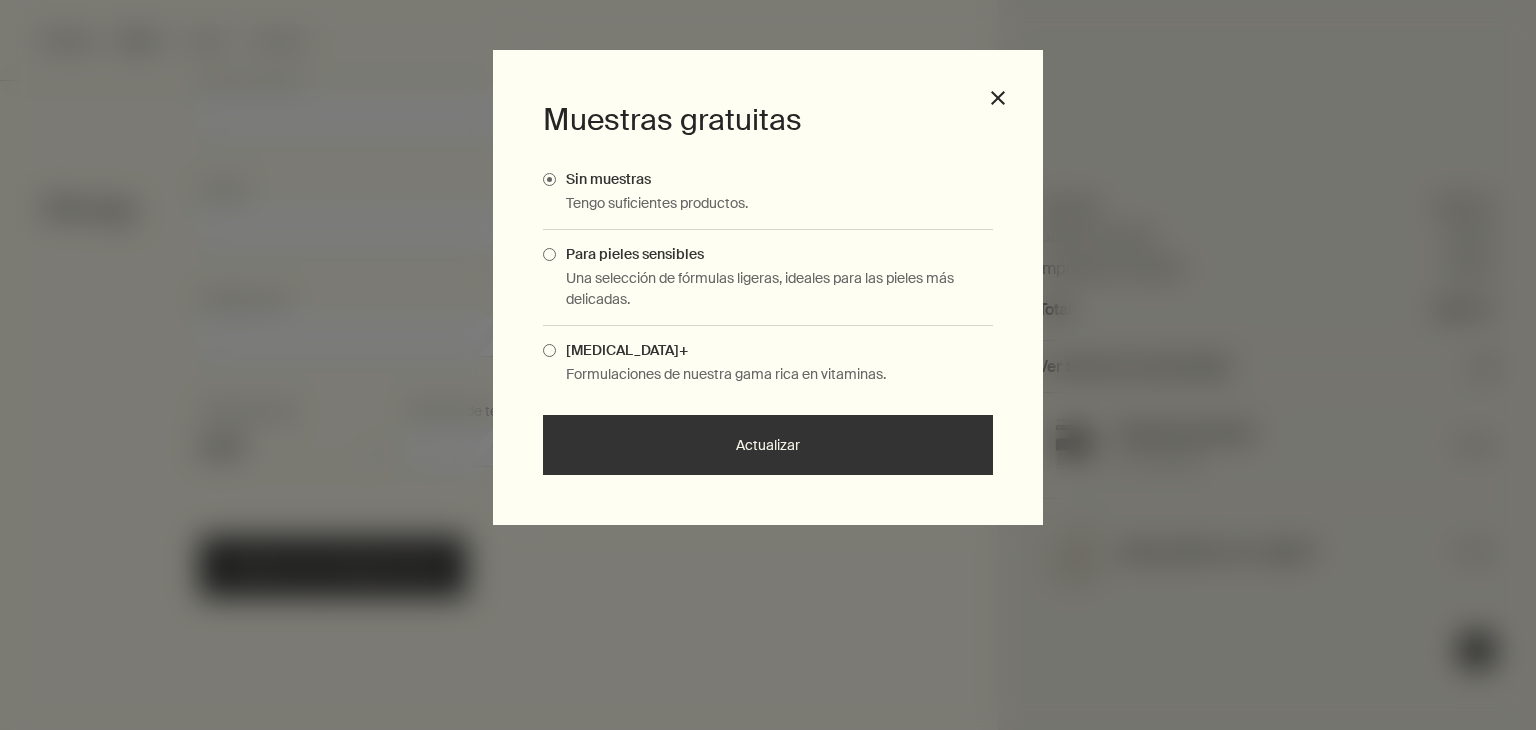 click at bounding box center [549, 254] 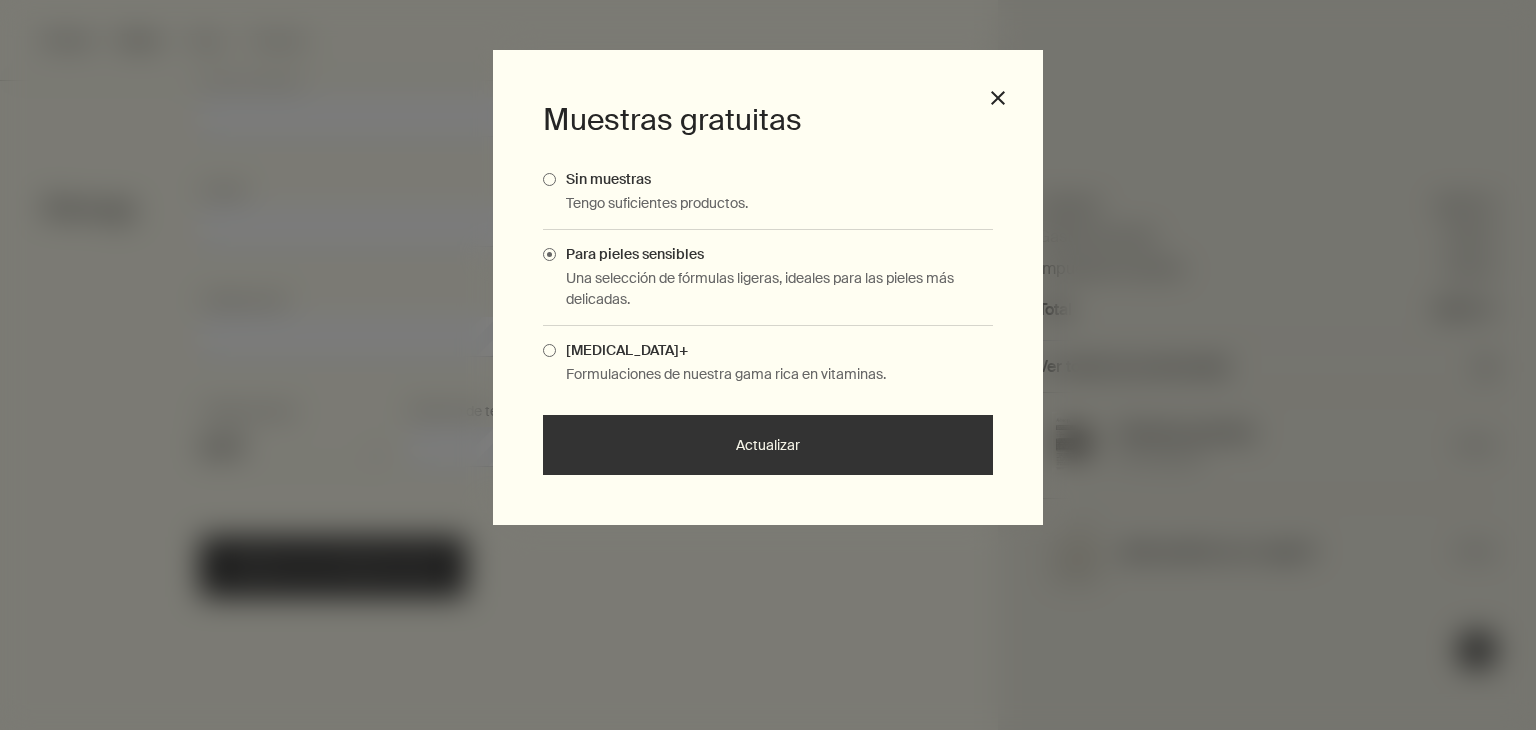 click on "Actualizar" at bounding box center [768, 445] 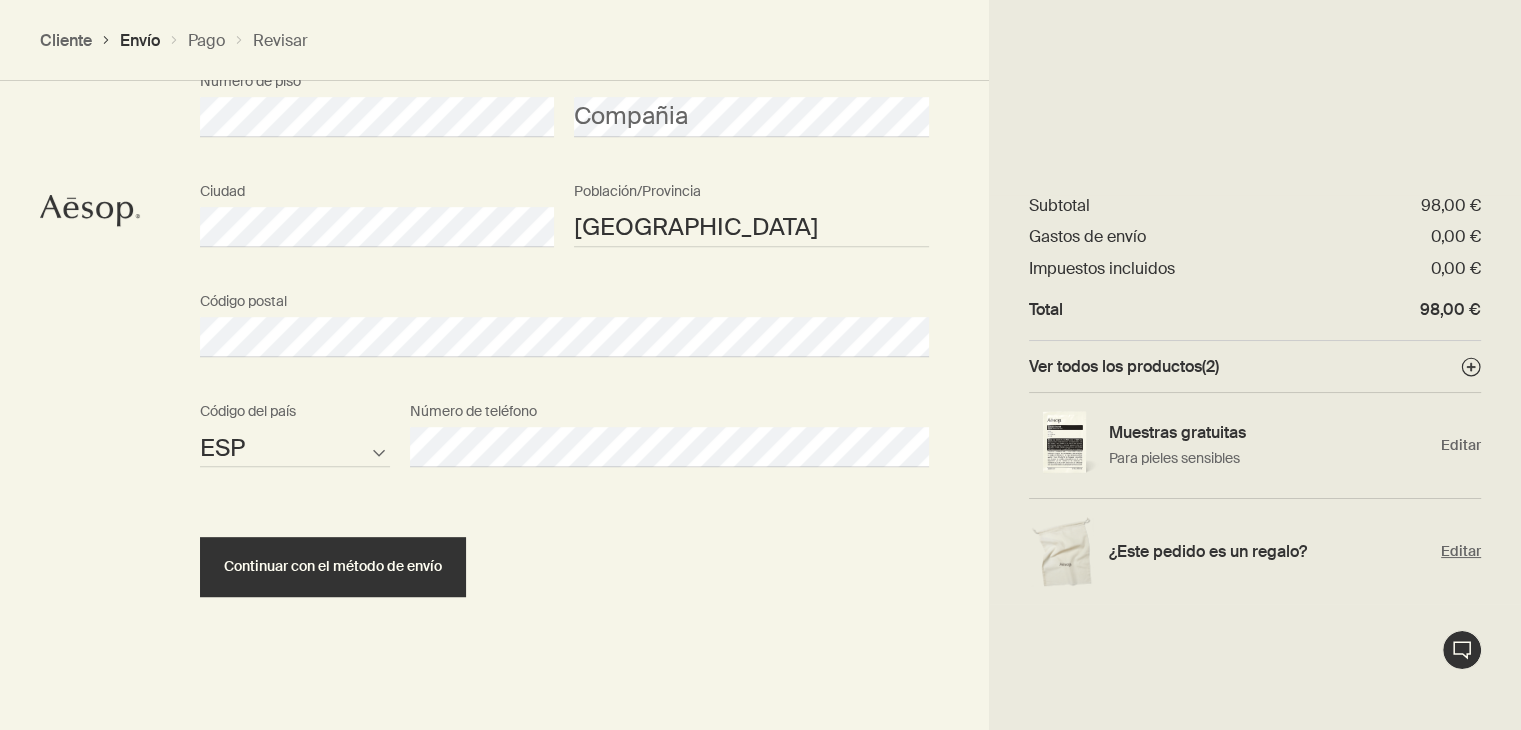 click on "Editar" at bounding box center (1461, 551) 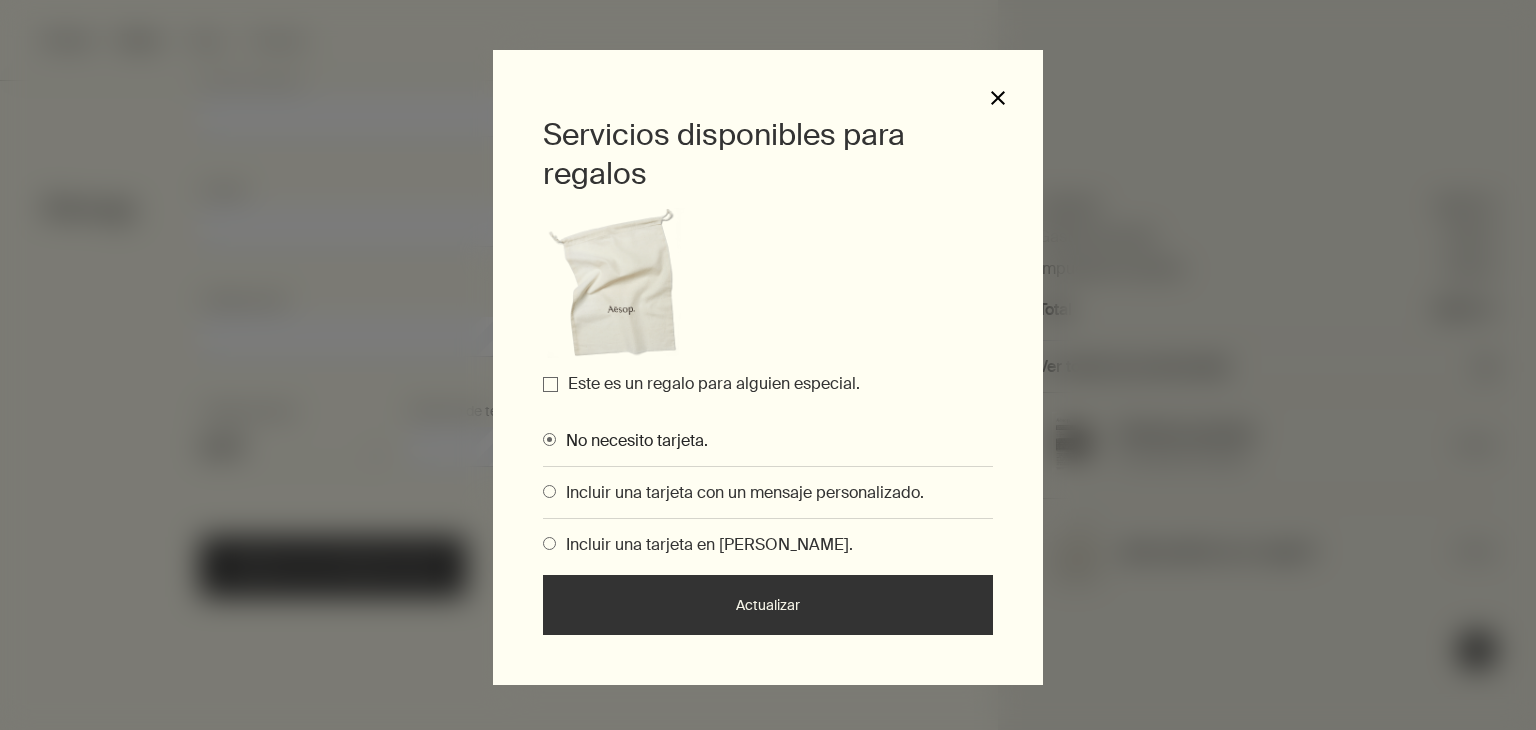click on "close" at bounding box center [998, 98] 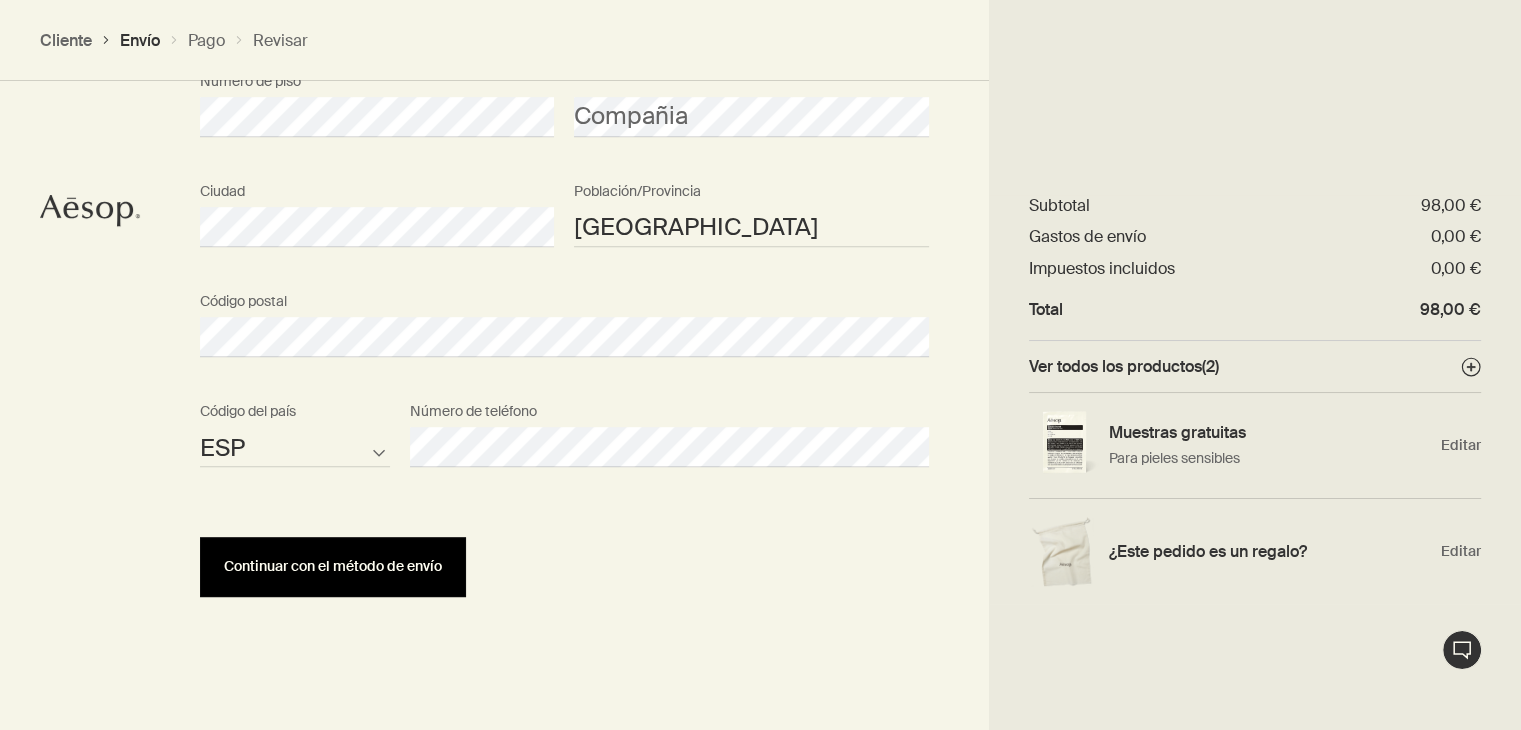click on "Continuar con el método de envío" at bounding box center [333, 566] 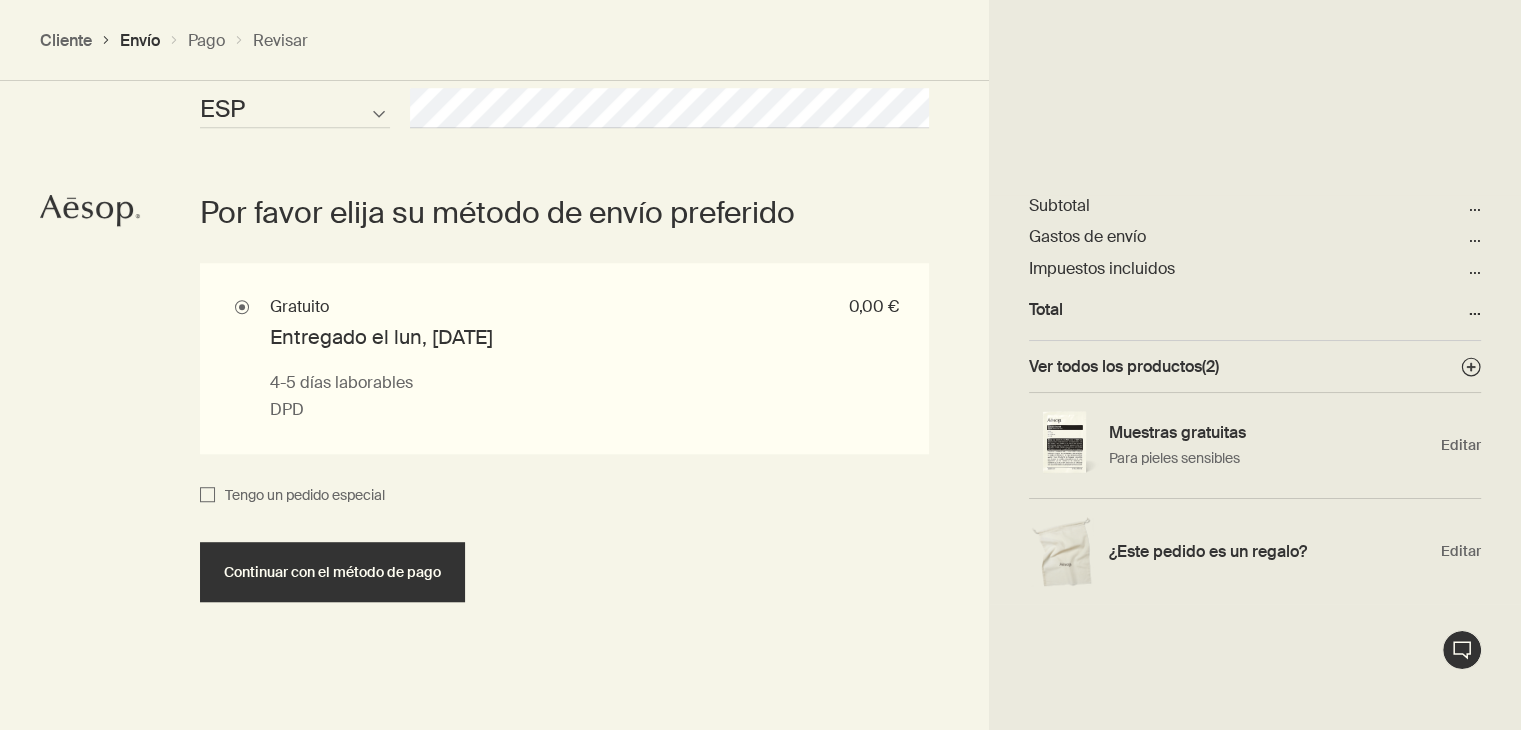 scroll, scrollTop: 1326, scrollLeft: 0, axis: vertical 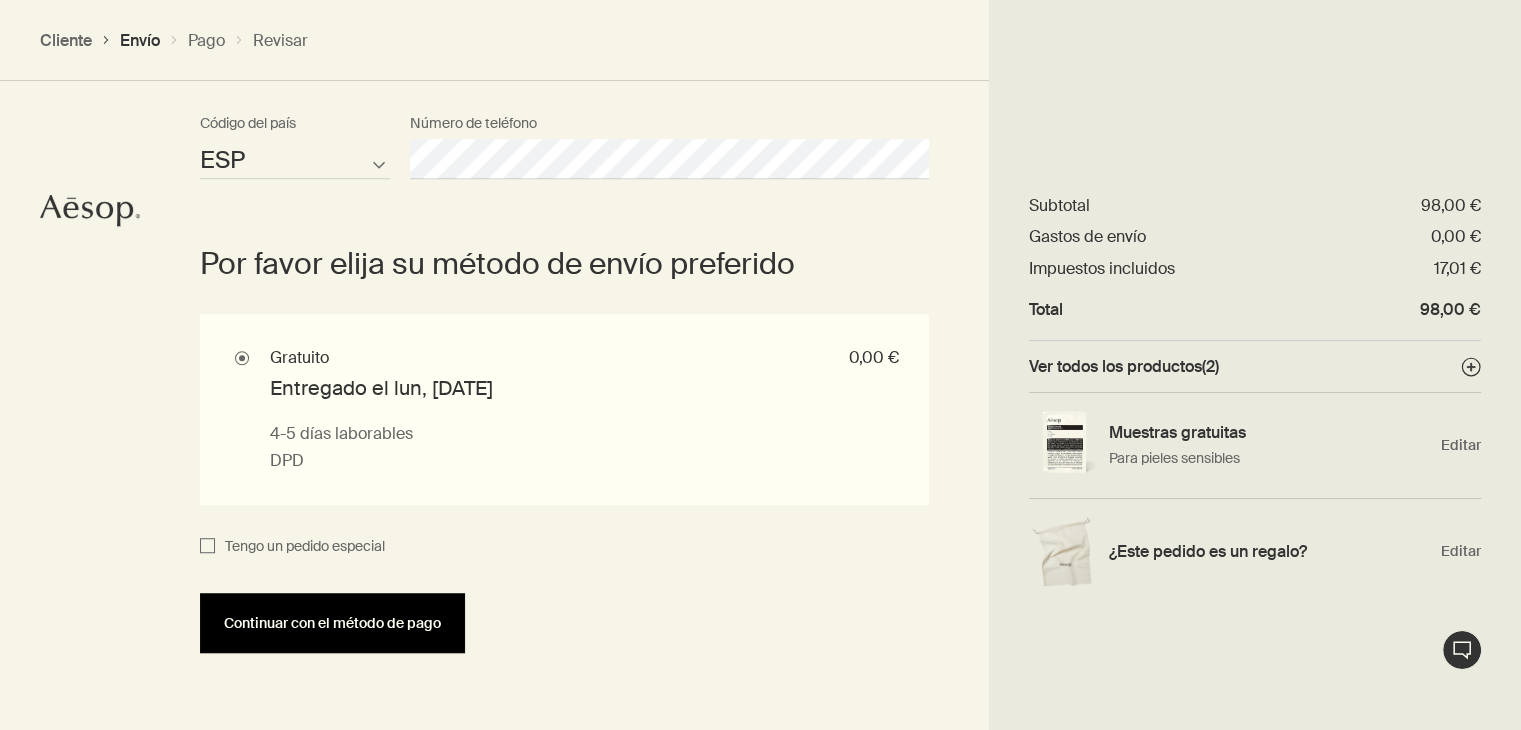 click on "Continuar con el método de pago" at bounding box center [332, 623] 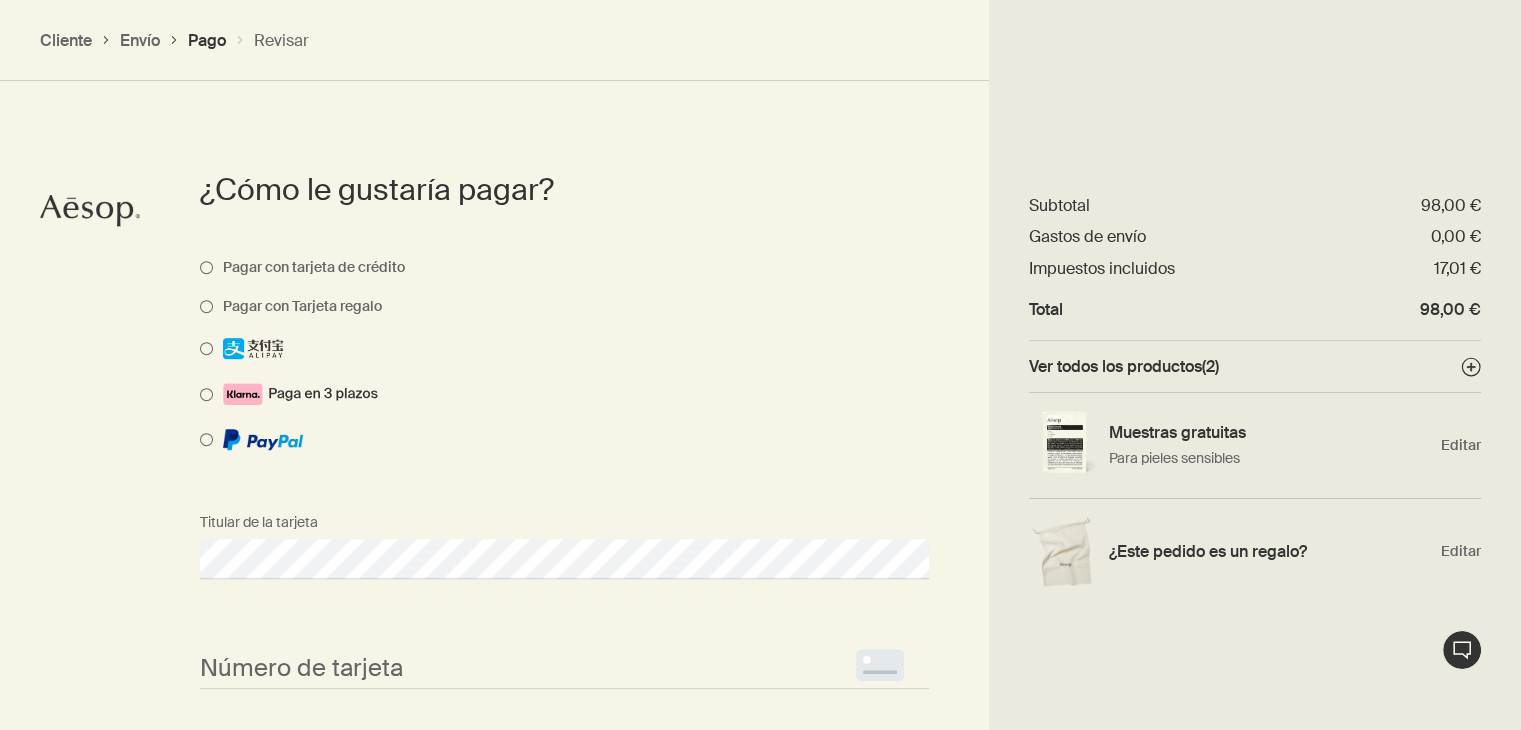 scroll, scrollTop: 1031, scrollLeft: 0, axis: vertical 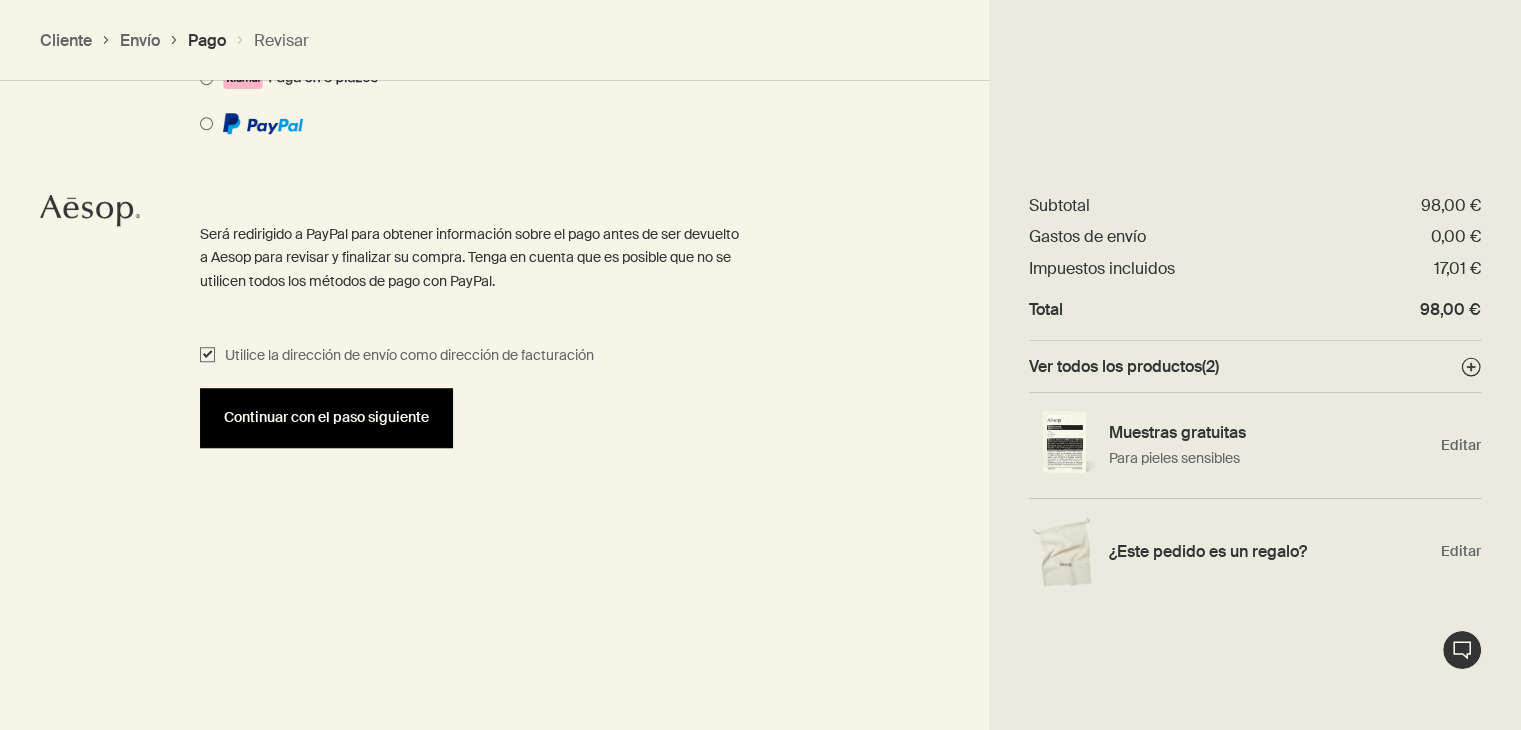 click on "Continuar con el paso siguiente" at bounding box center [326, 418] 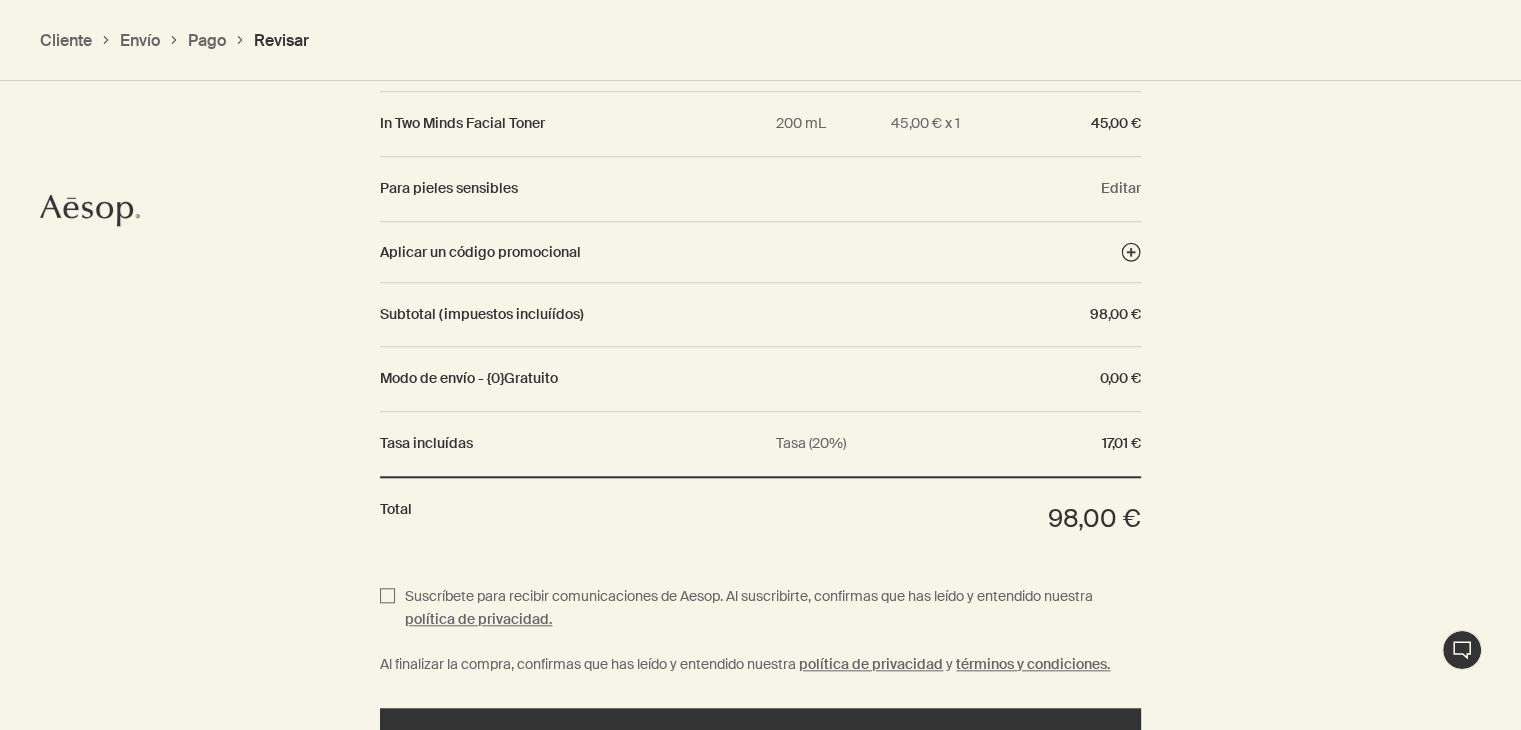 scroll, scrollTop: 1986, scrollLeft: 0, axis: vertical 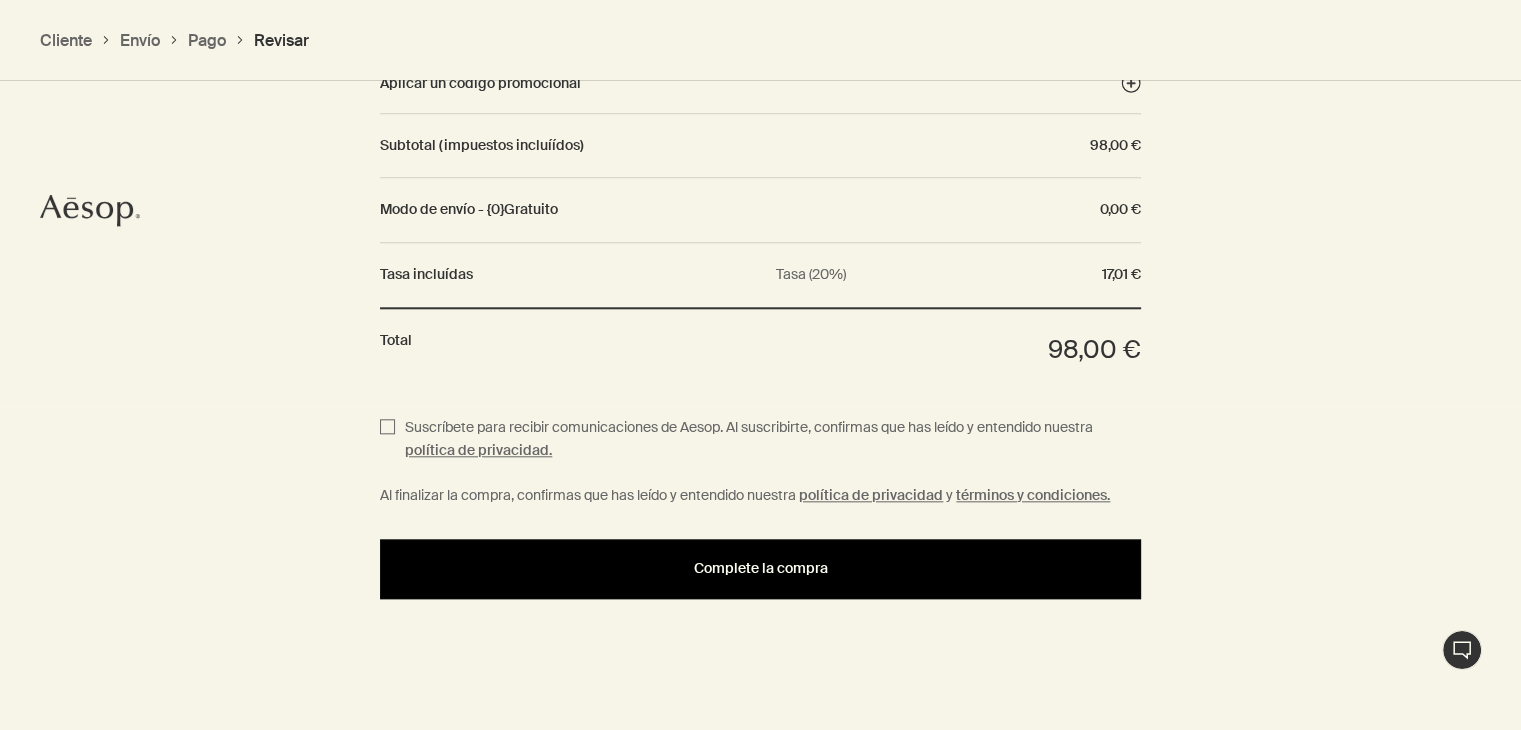 click on "Complete la compra" at bounding box center [760, 569] 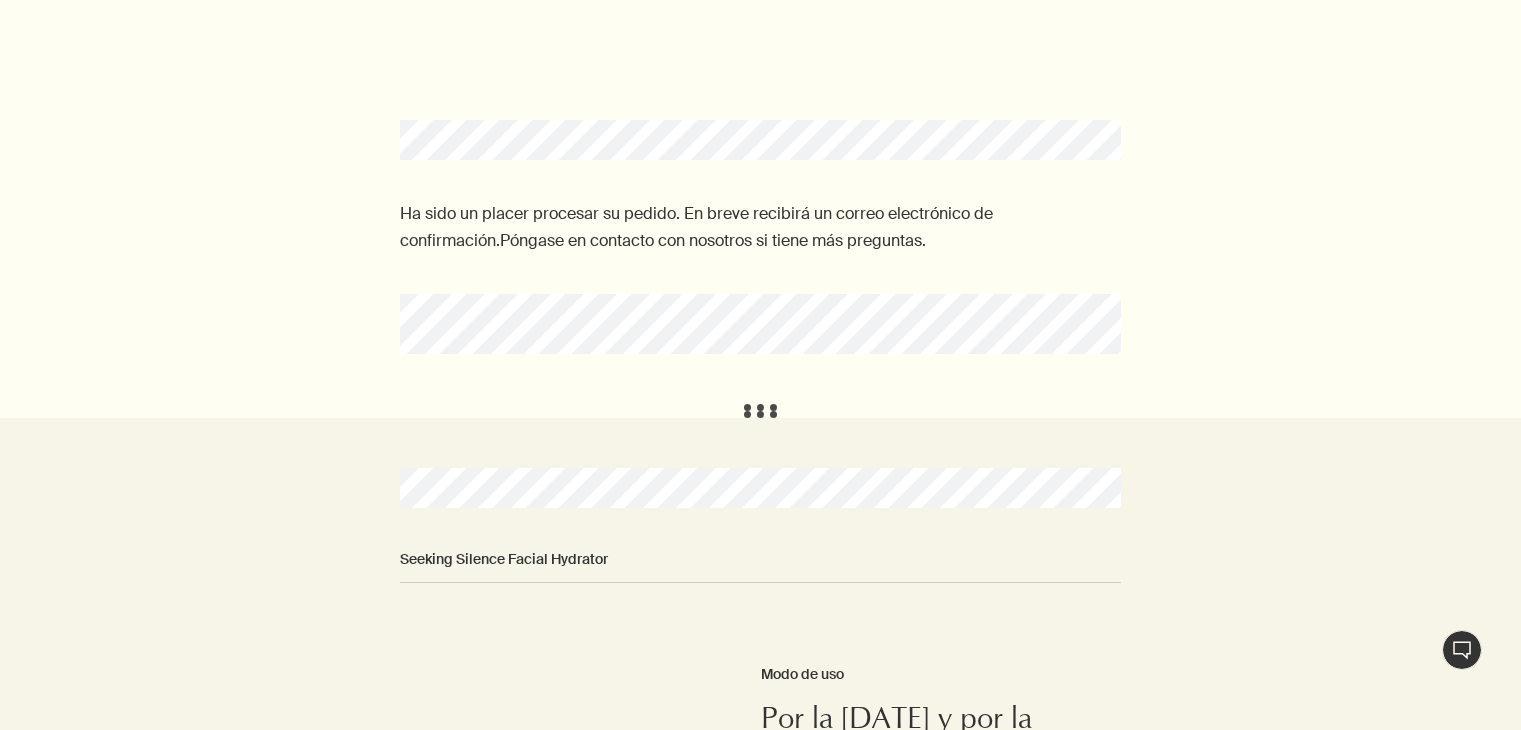 scroll, scrollTop: 0, scrollLeft: 0, axis: both 